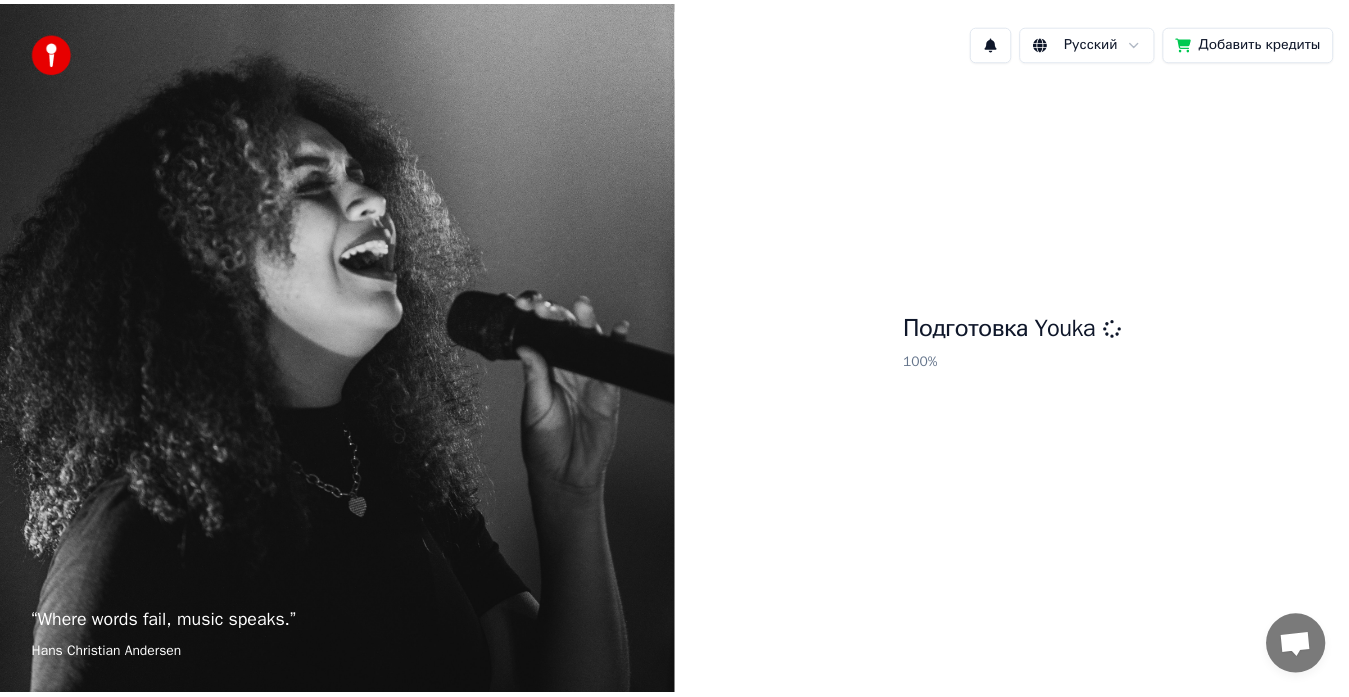 scroll, scrollTop: 0, scrollLeft: 0, axis: both 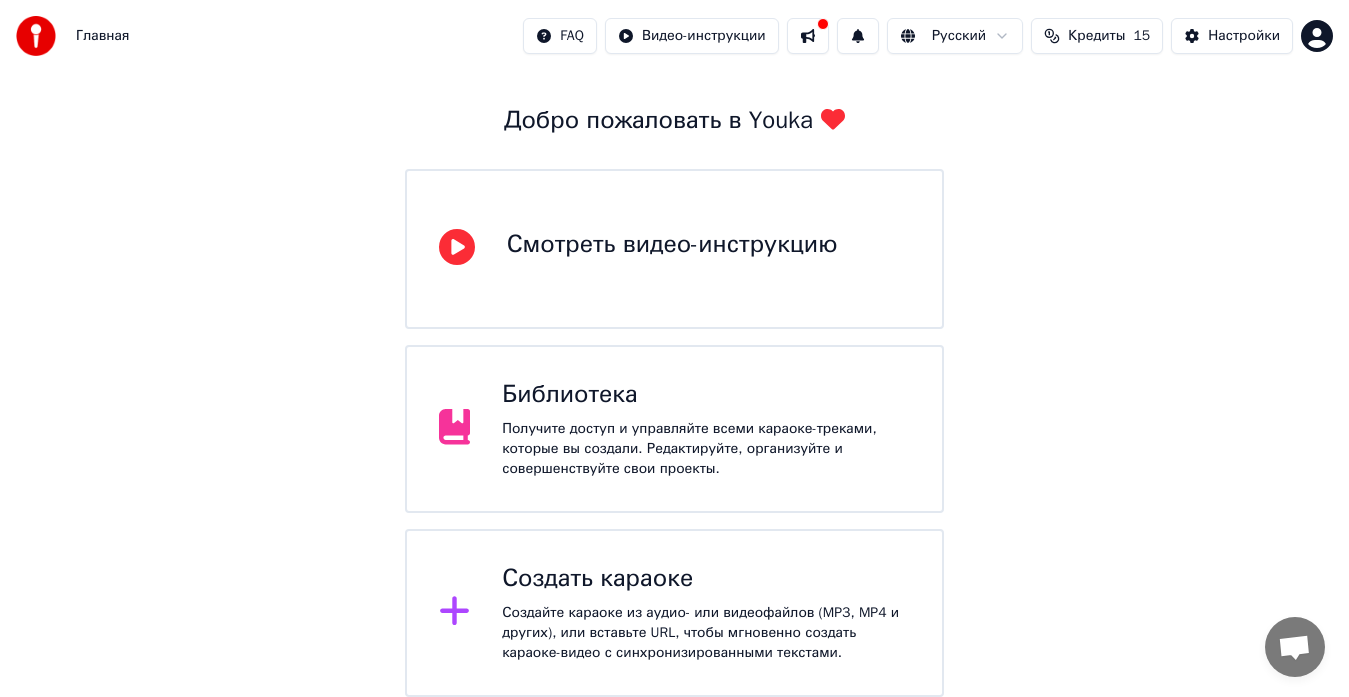 click on "Создайте караоке из аудио- или видеофайлов (MP3, MP4 и других), или вставьте URL, чтобы мгновенно создать караоке-видео с синхронизированными текстами." at bounding box center [706, 633] 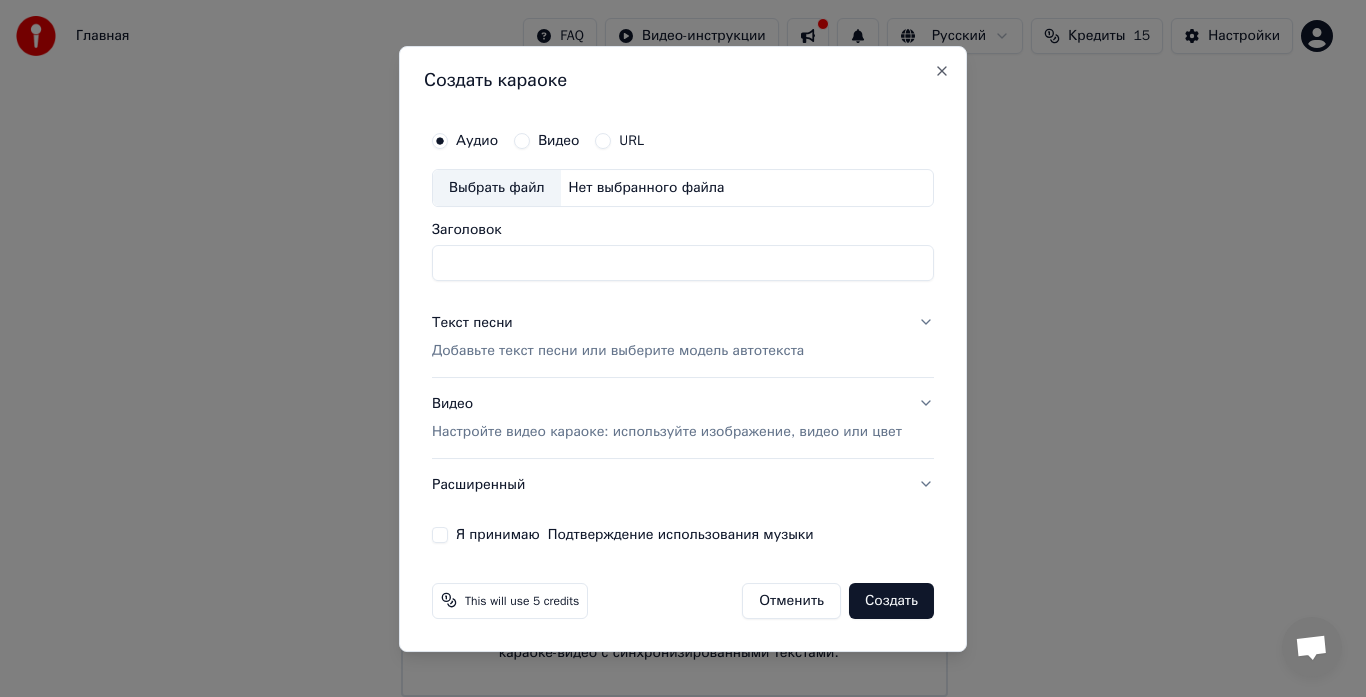 click on "Нет выбранного файла" at bounding box center (647, 188) 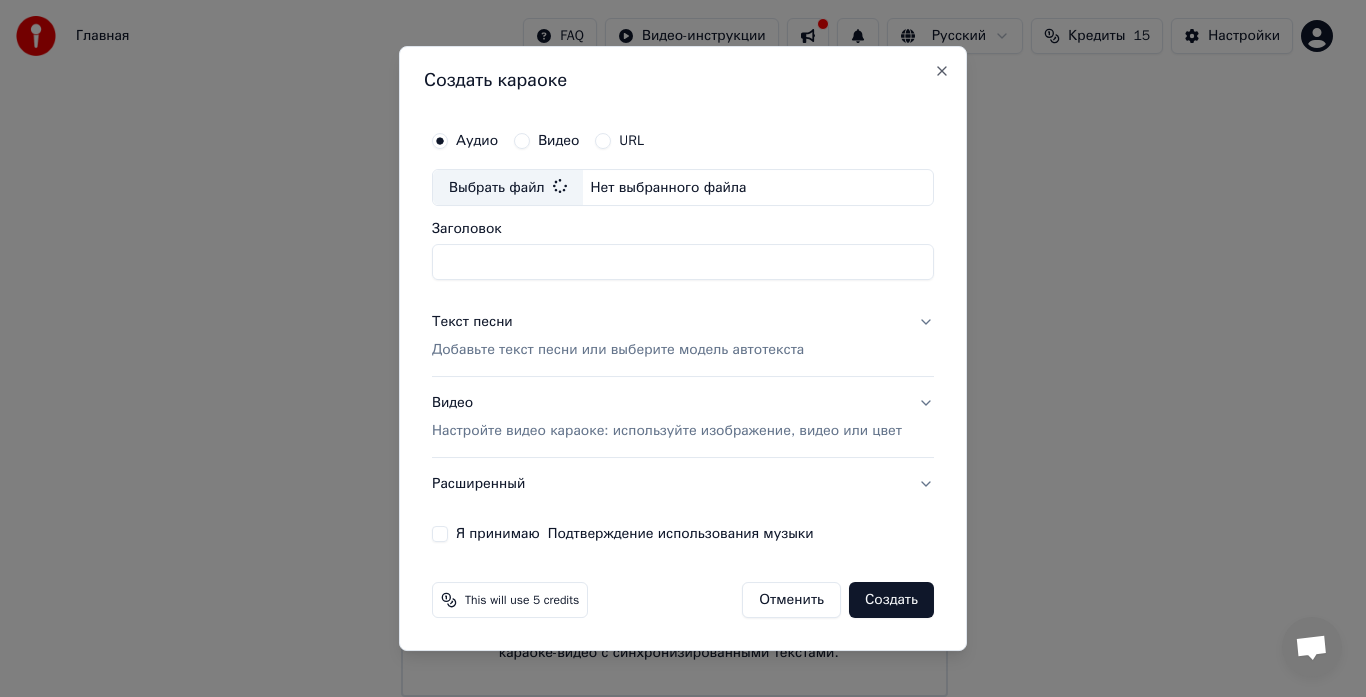 type on "**********" 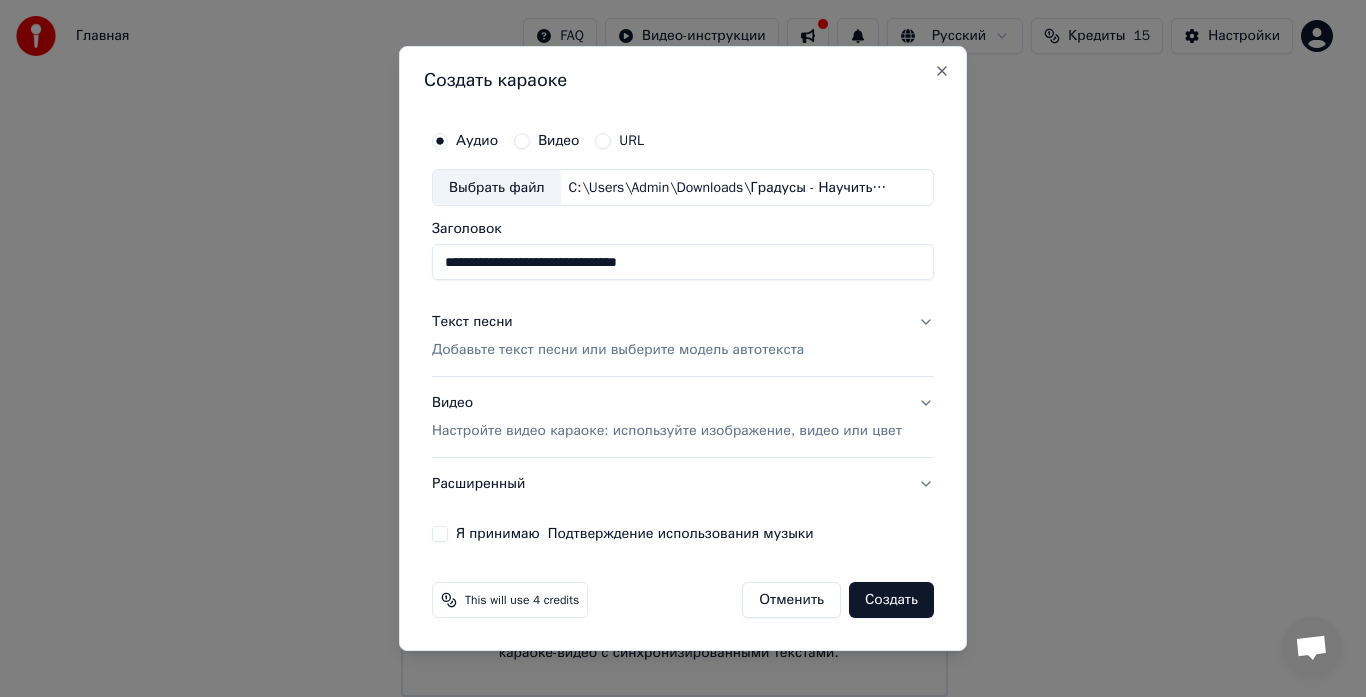 click on "Текст песни Добавьте текст песни или выберите модель автотекста" at bounding box center [683, 337] 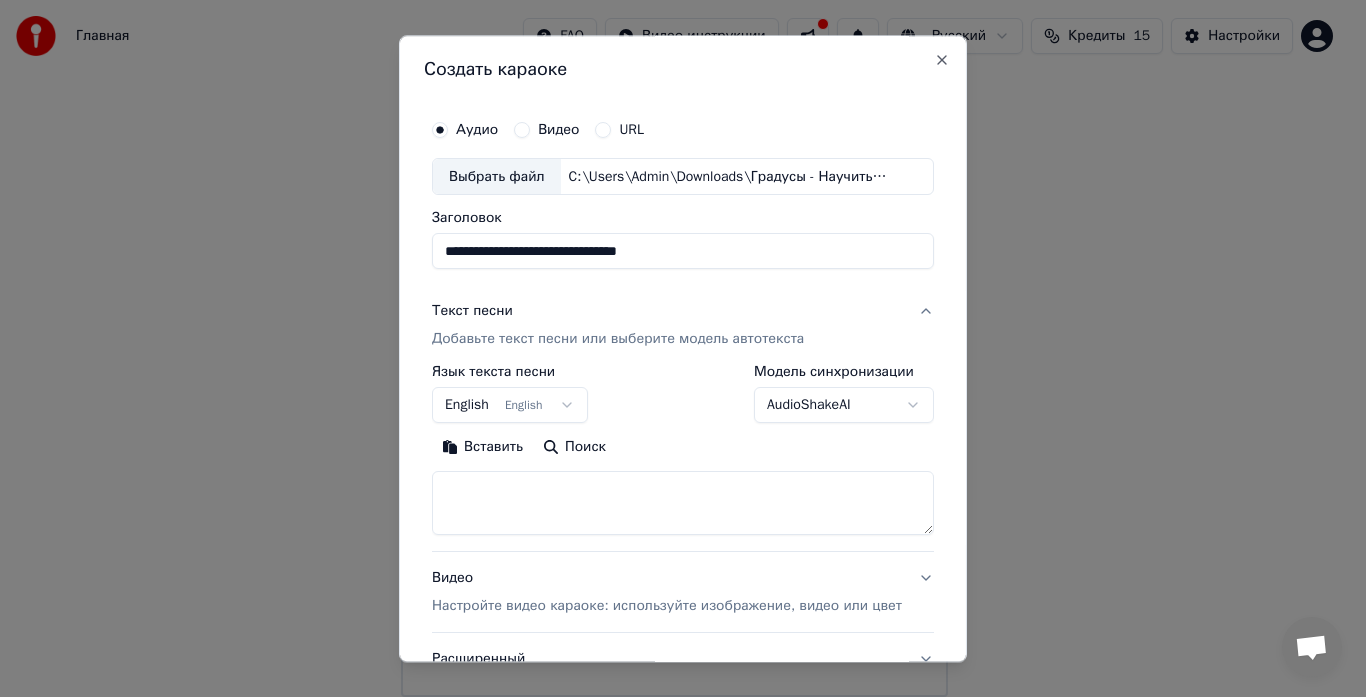 click on "English English" at bounding box center [510, 406] 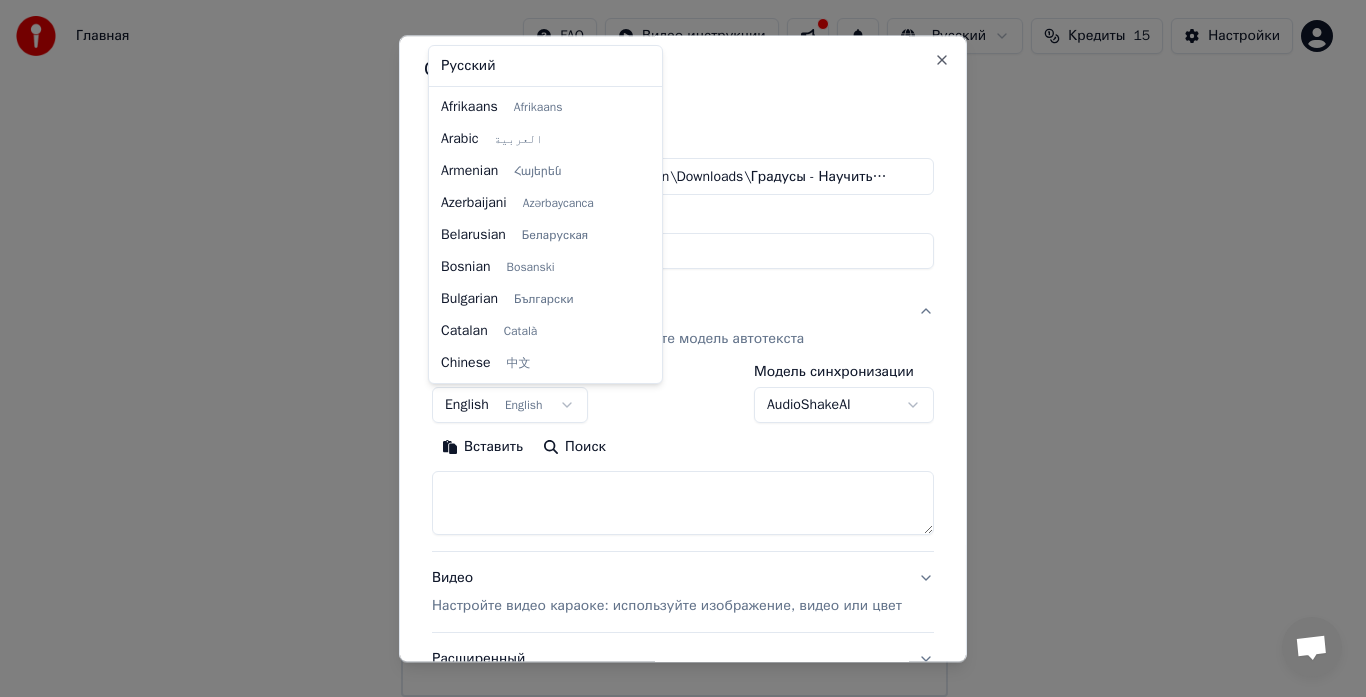 scroll, scrollTop: 160, scrollLeft: 0, axis: vertical 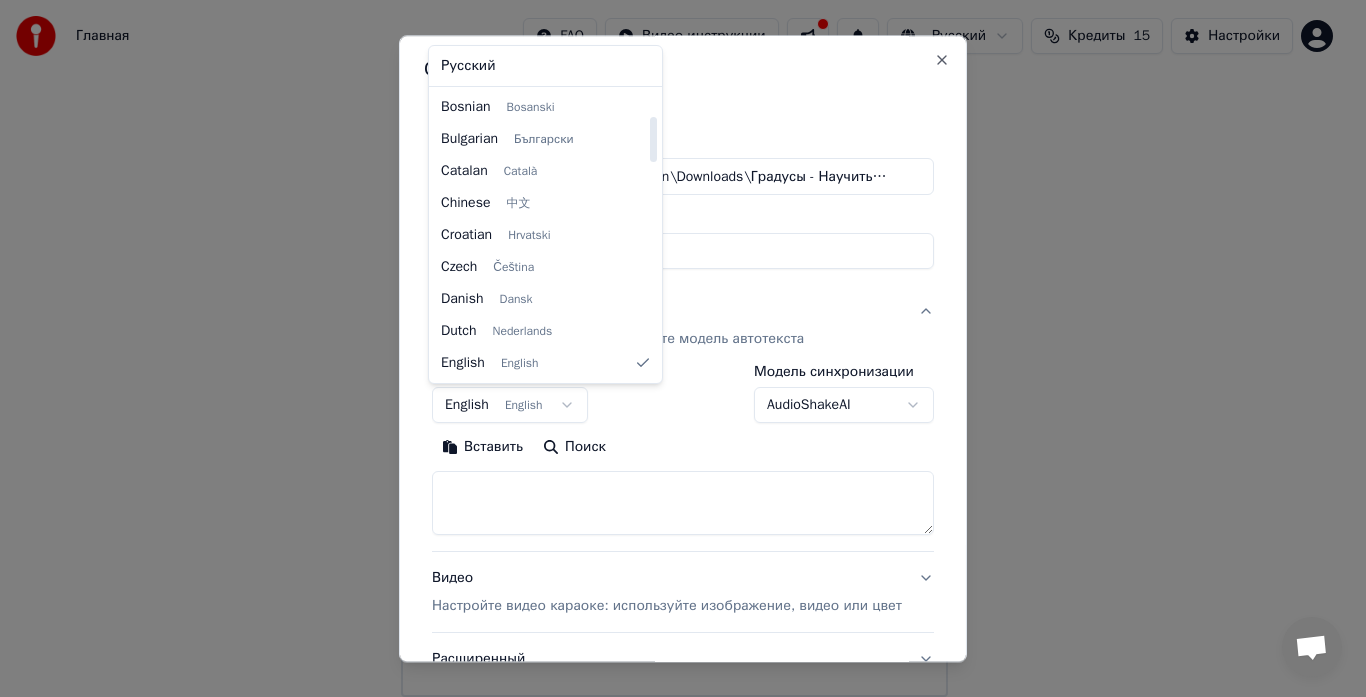select on "**" 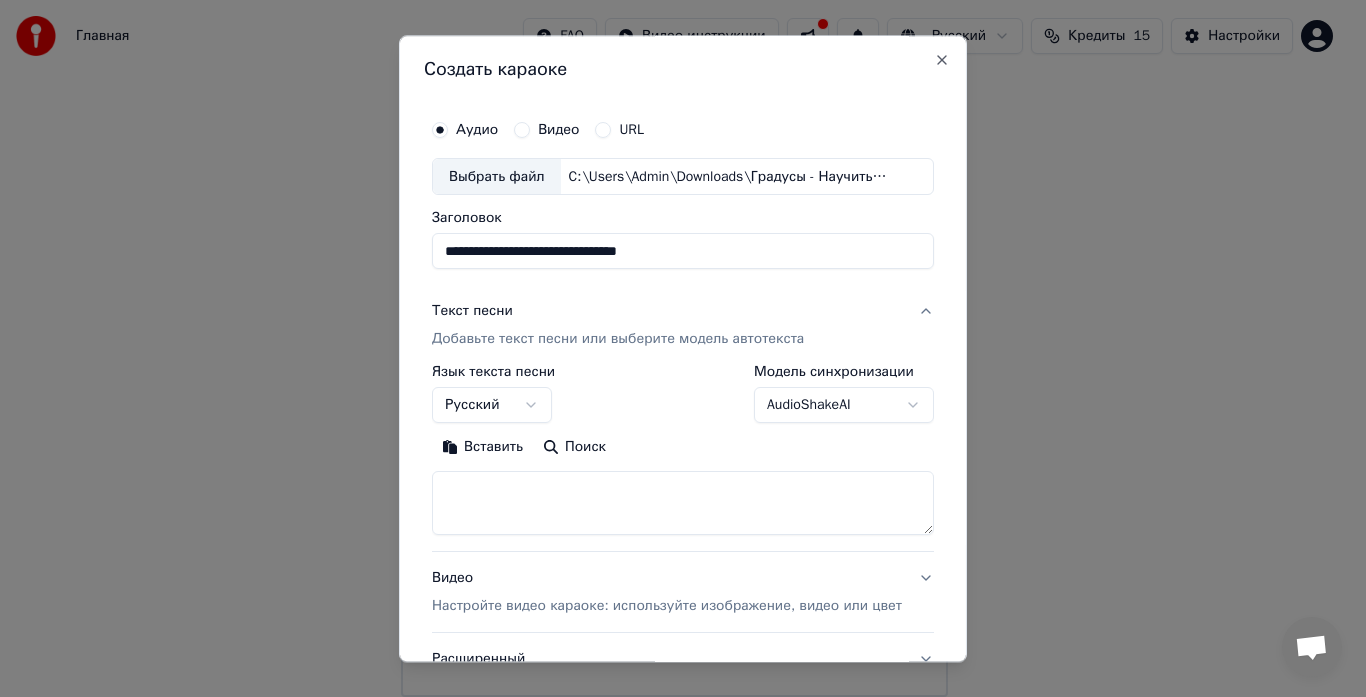 click on "Текст песни" at bounding box center [472, 312] 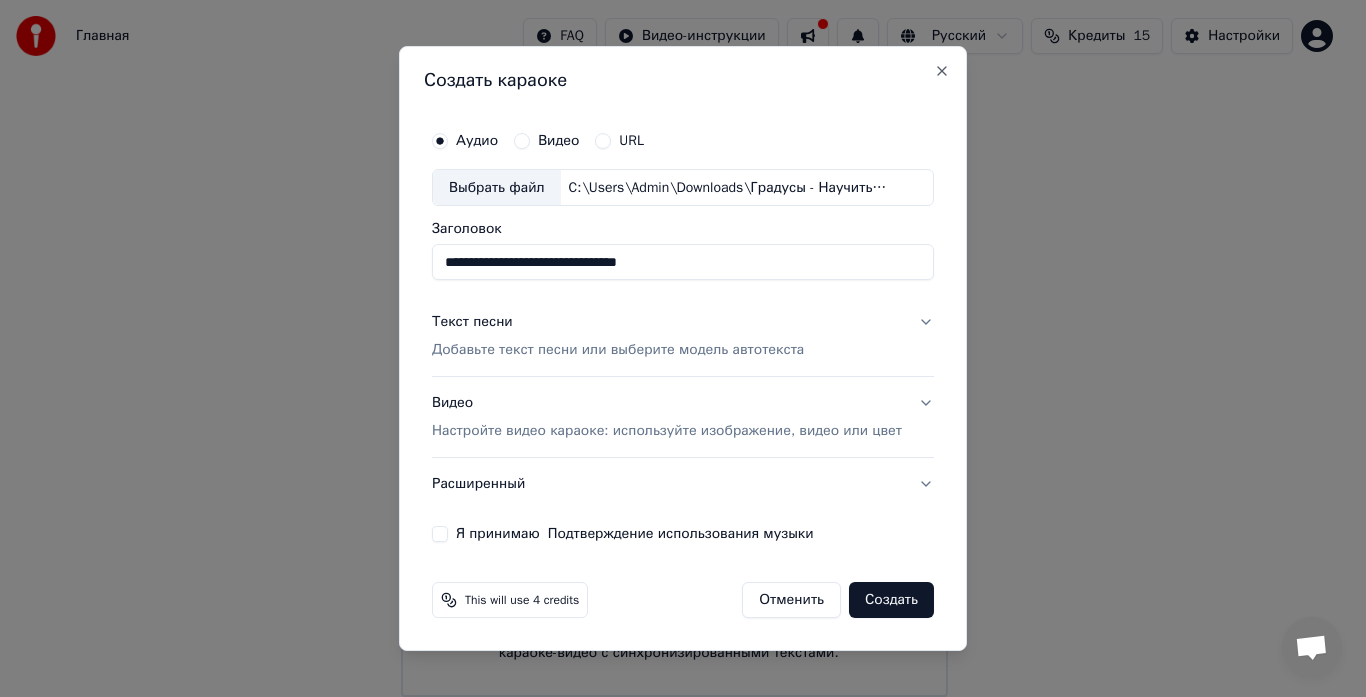 click on "Текст песни" at bounding box center [472, 323] 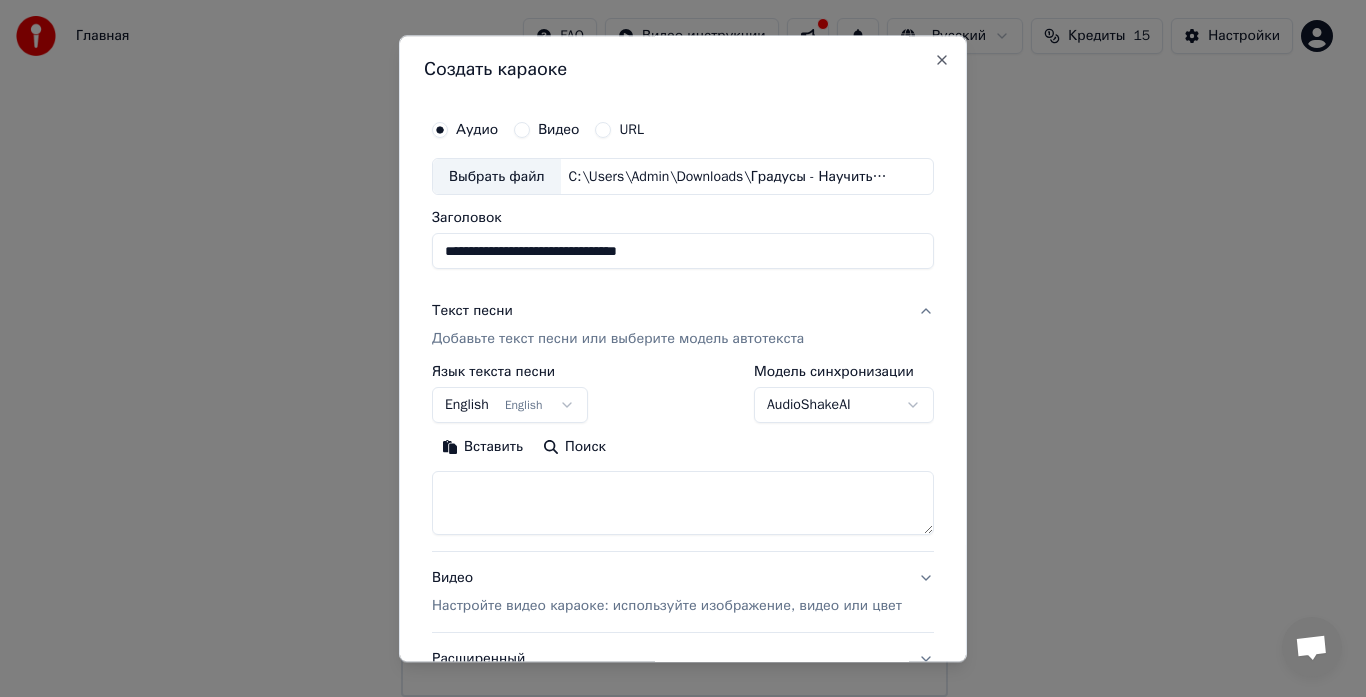 click at bounding box center (683, 504) 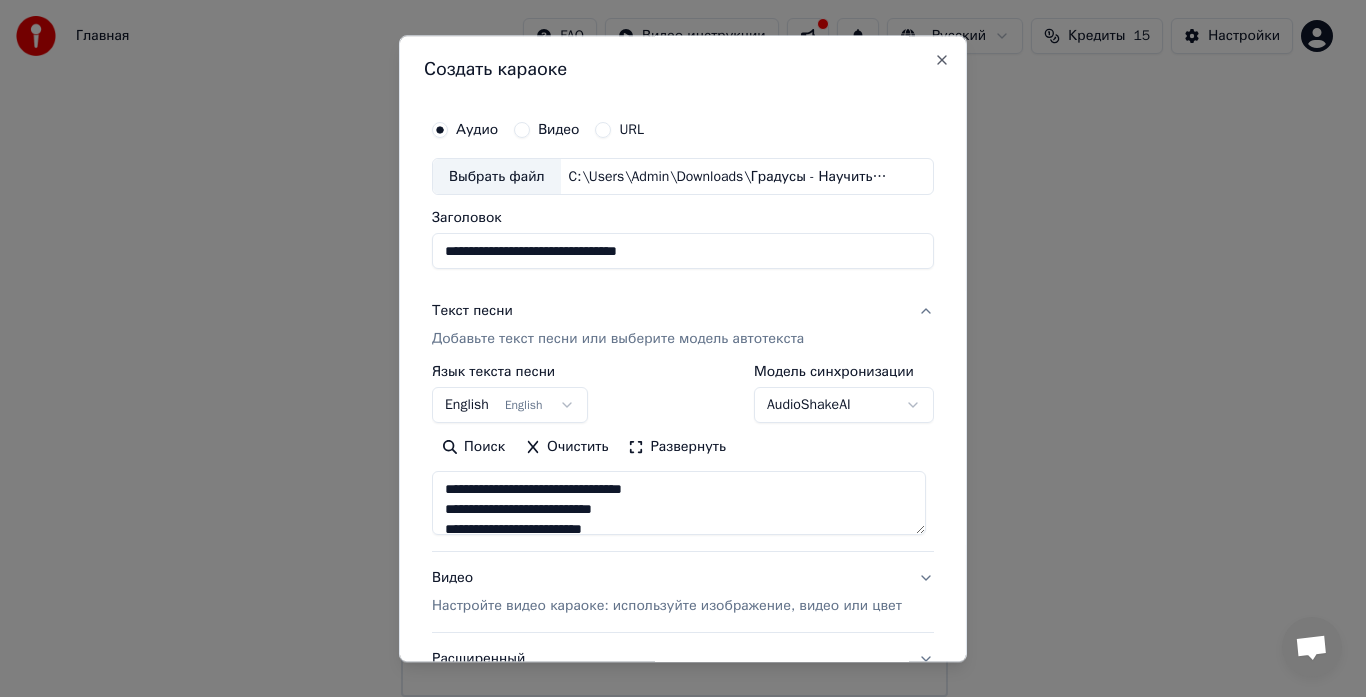 type on "**********" 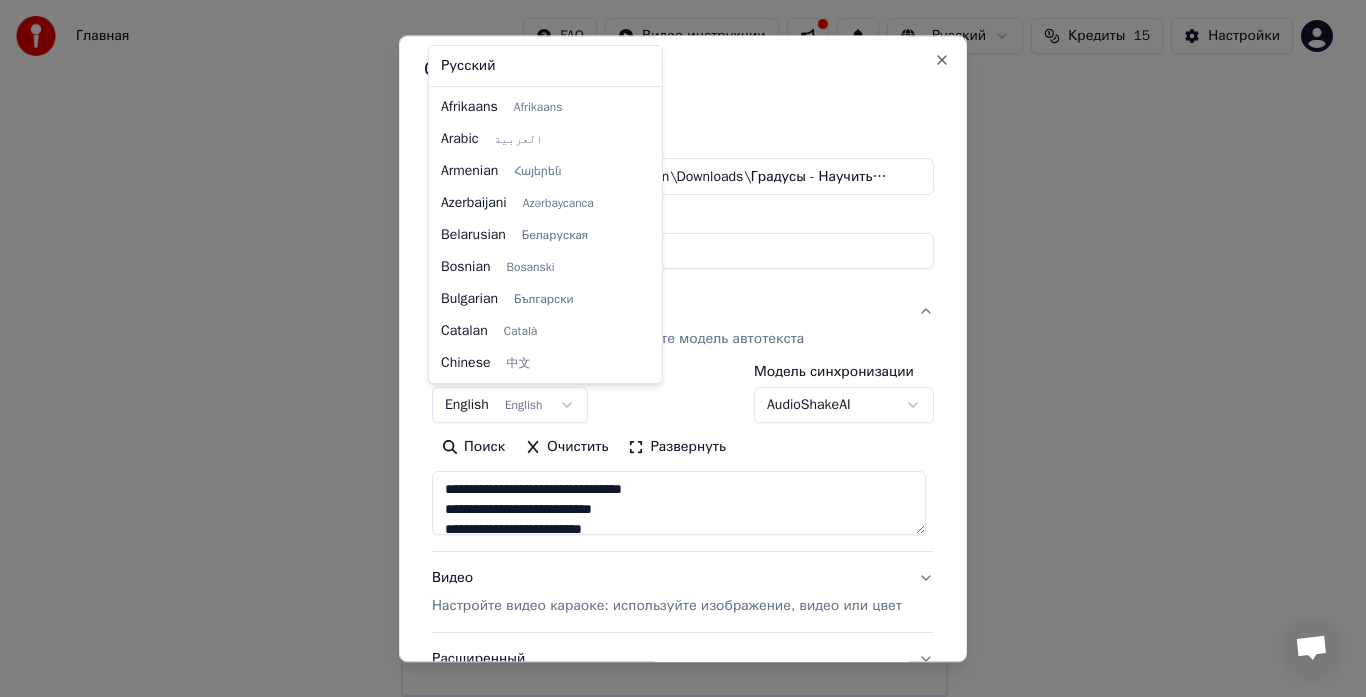 scroll, scrollTop: 160, scrollLeft: 0, axis: vertical 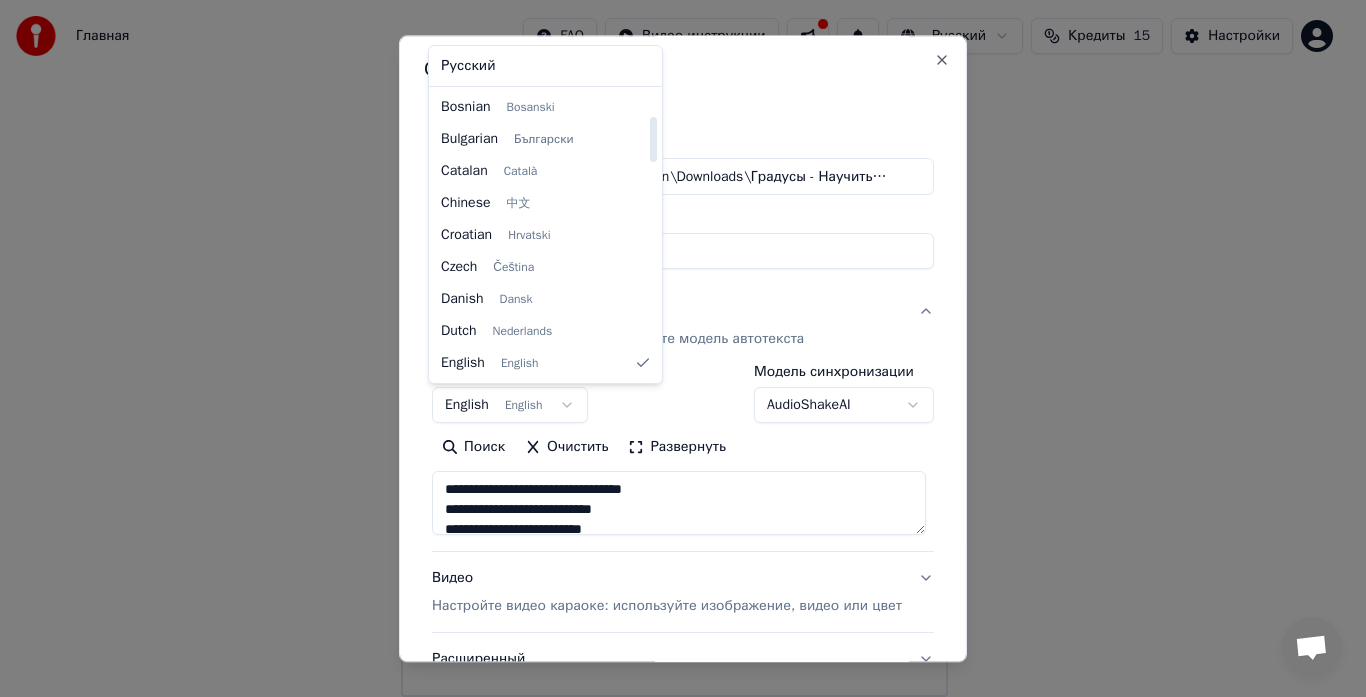 select on "**" 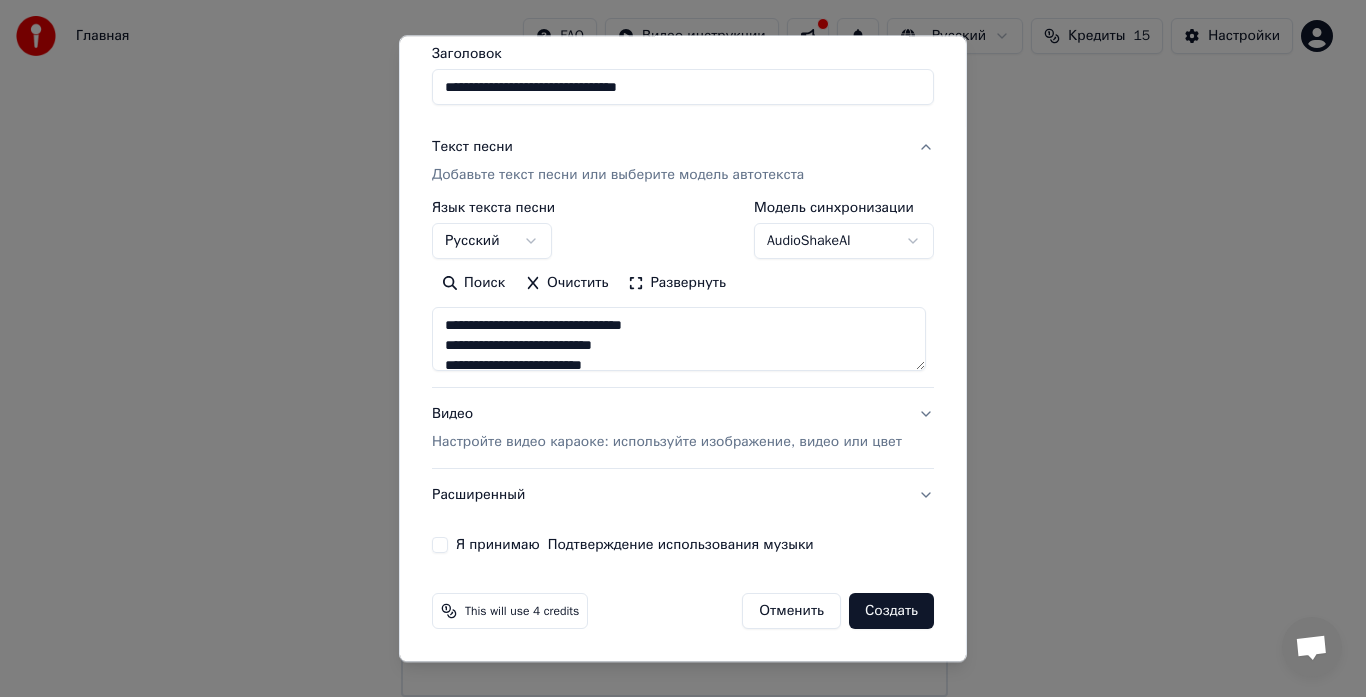click on "Видео Настройте видео караоке: используйте изображение, видео или цвет" at bounding box center [667, 429] 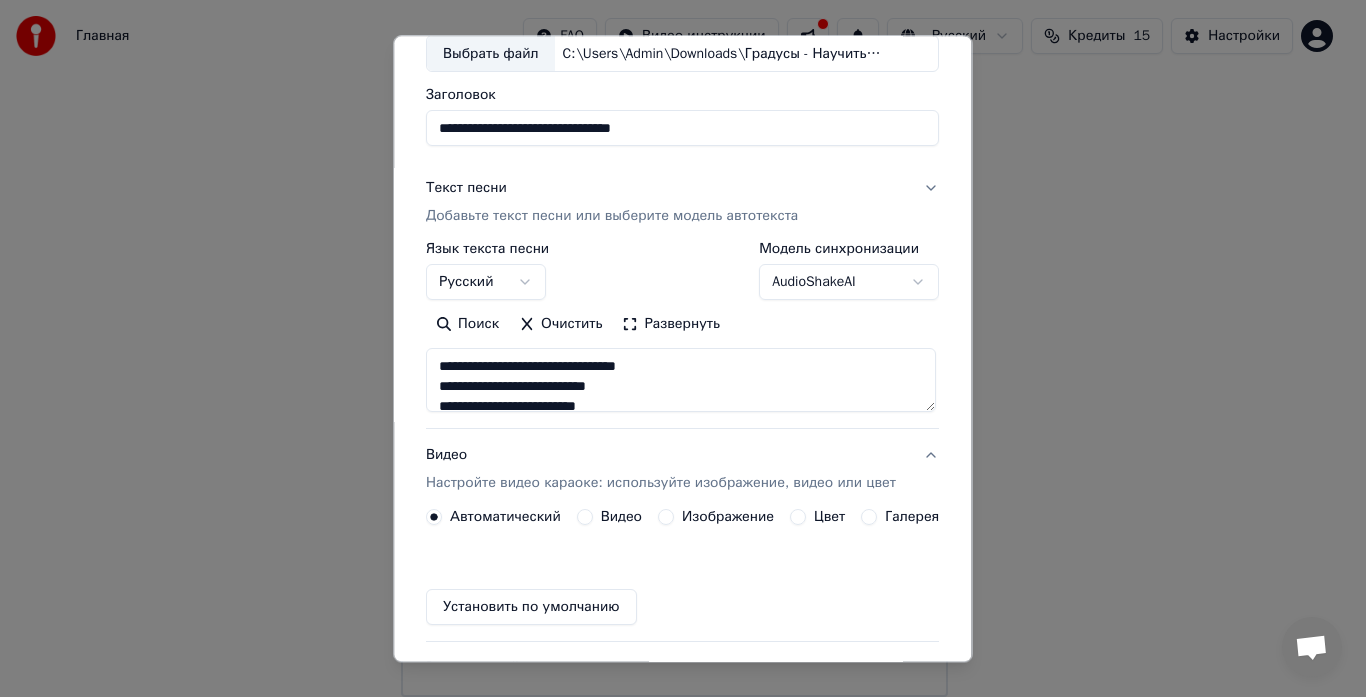 scroll, scrollTop: 111, scrollLeft: 0, axis: vertical 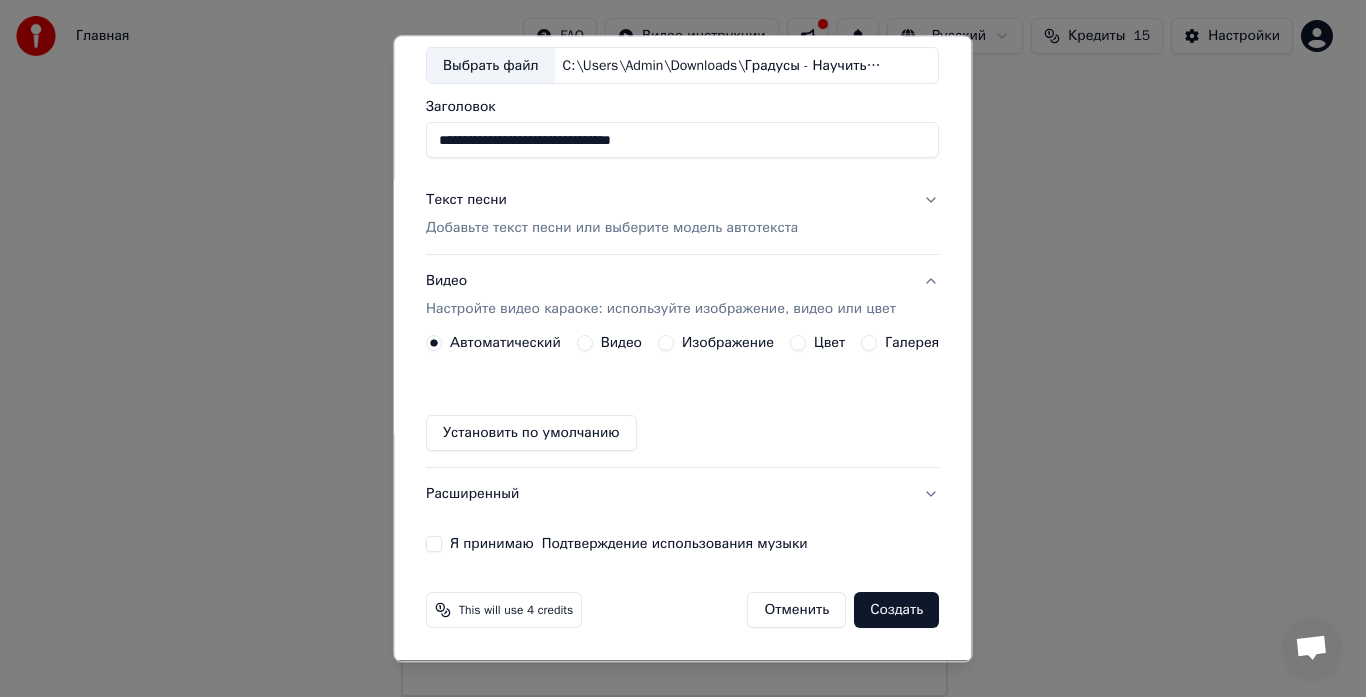 click on "Галерея" at bounding box center (901, 344) 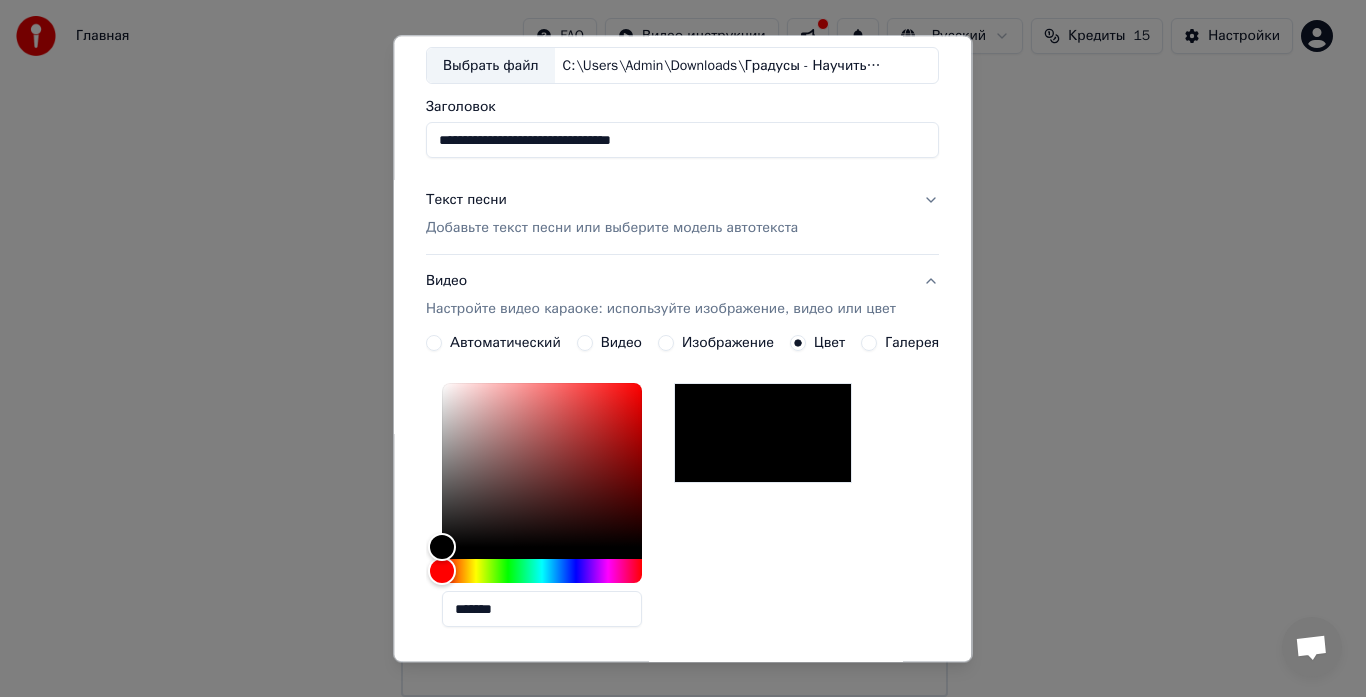 scroll, scrollTop: 460, scrollLeft: 0, axis: vertical 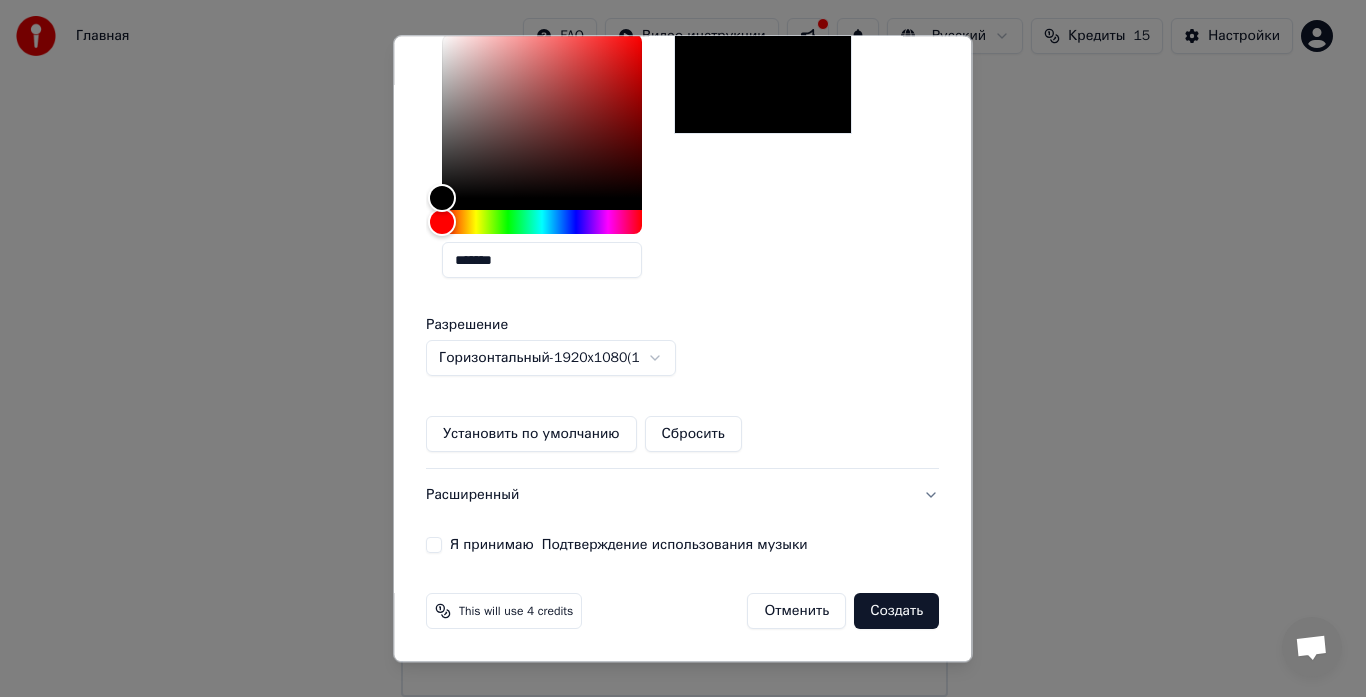click on "Я принимаю   Подтверждение использования музыки" at bounding box center [434, 546] 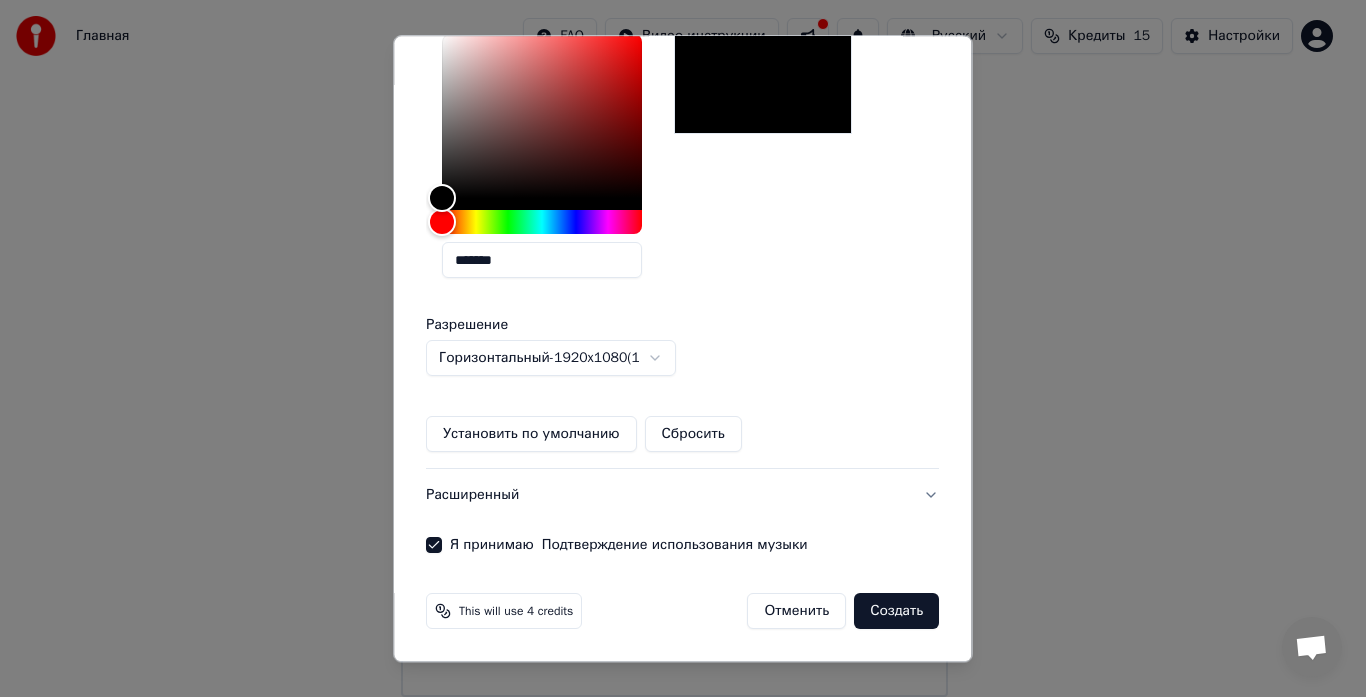 click on "Создать" at bounding box center [897, 612] 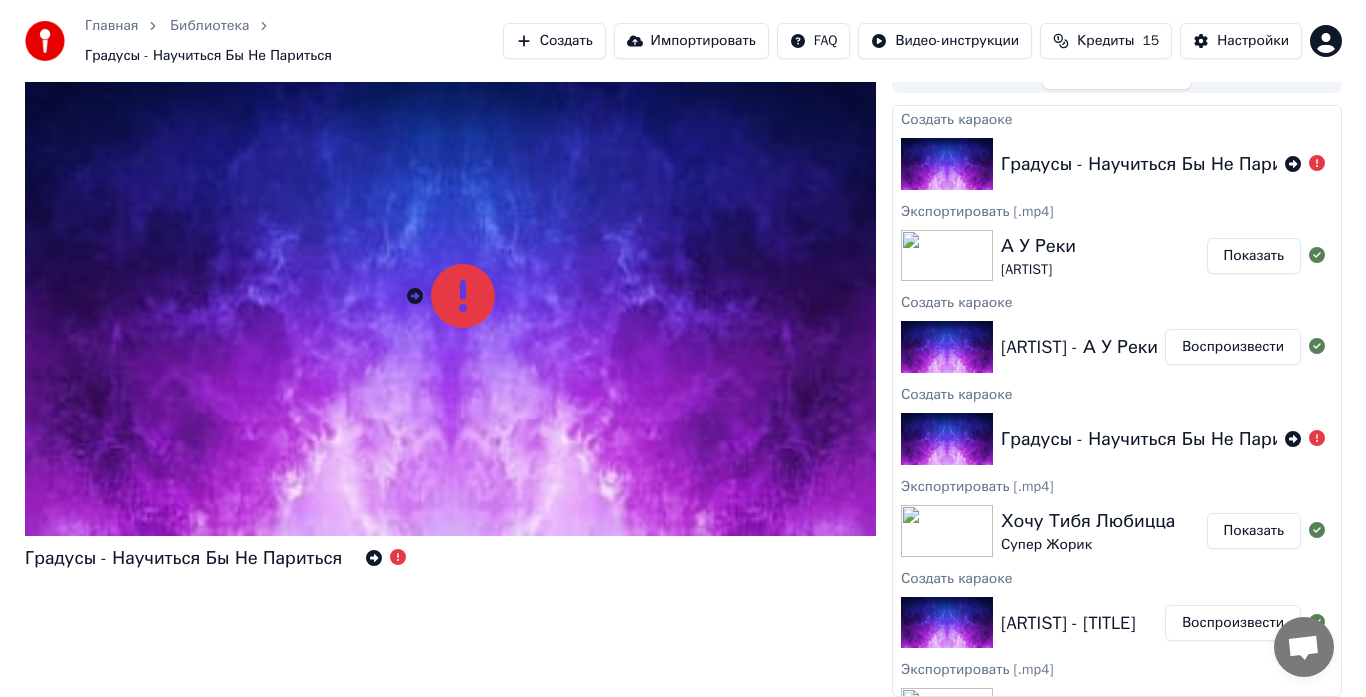 scroll, scrollTop: 0, scrollLeft: 0, axis: both 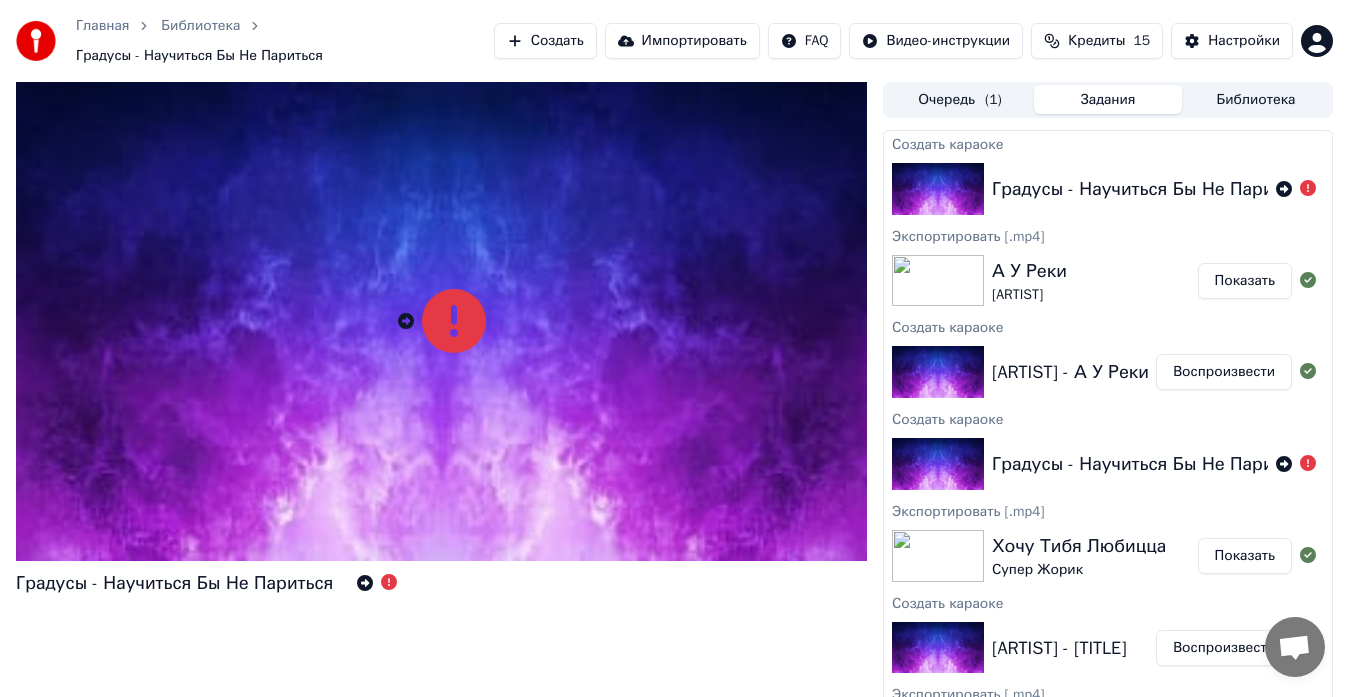 click on "Создать" at bounding box center (545, 41) 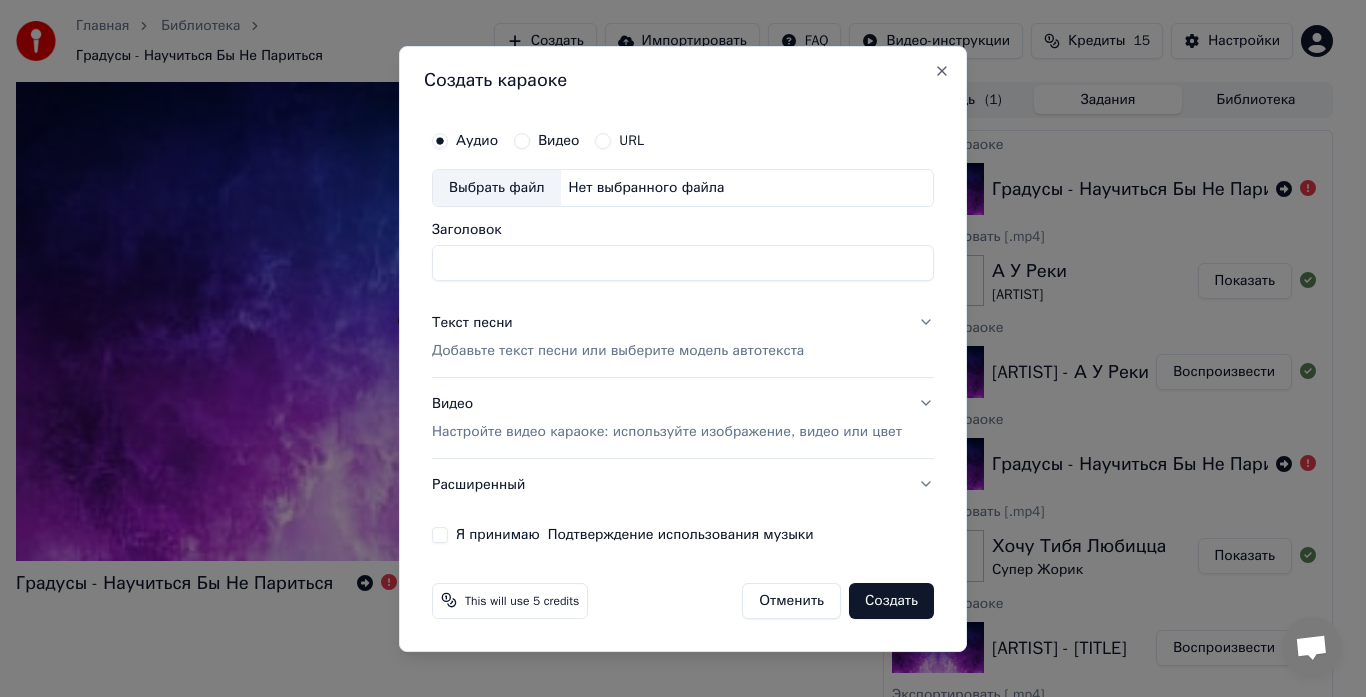 click on "Нет выбранного файла" at bounding box center [647, 188] 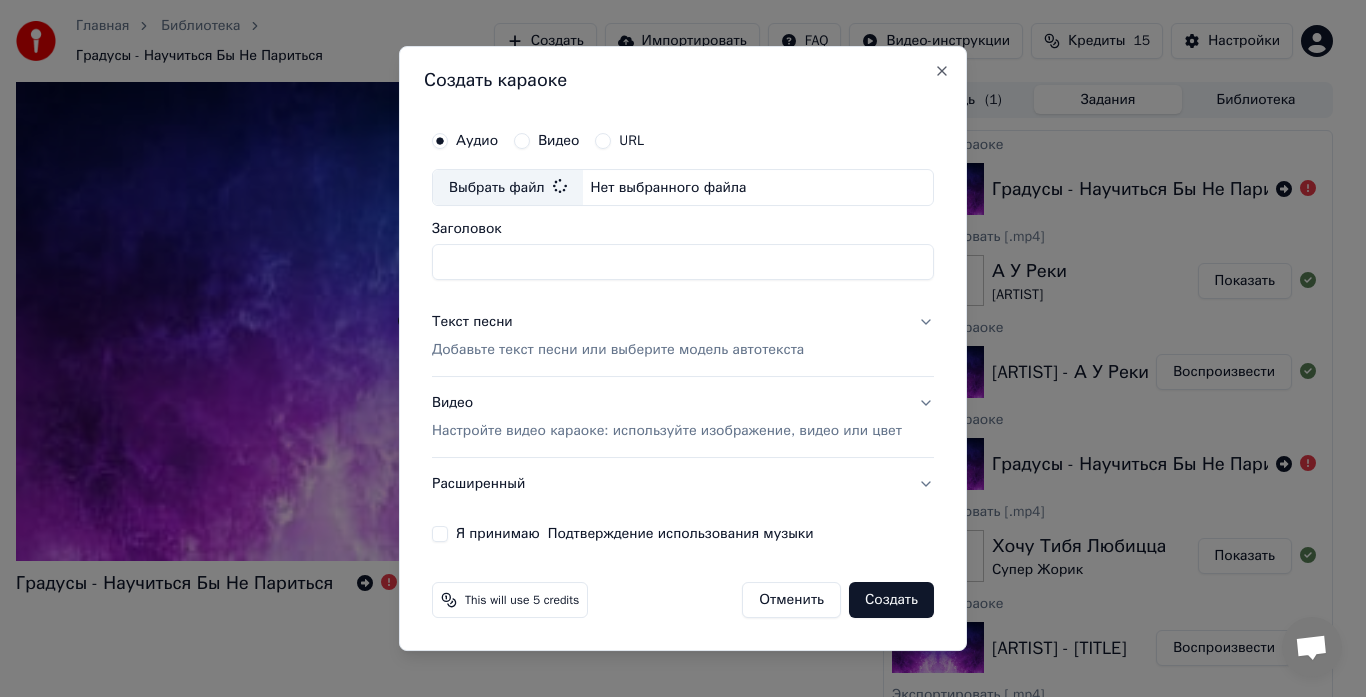 type on "**********" 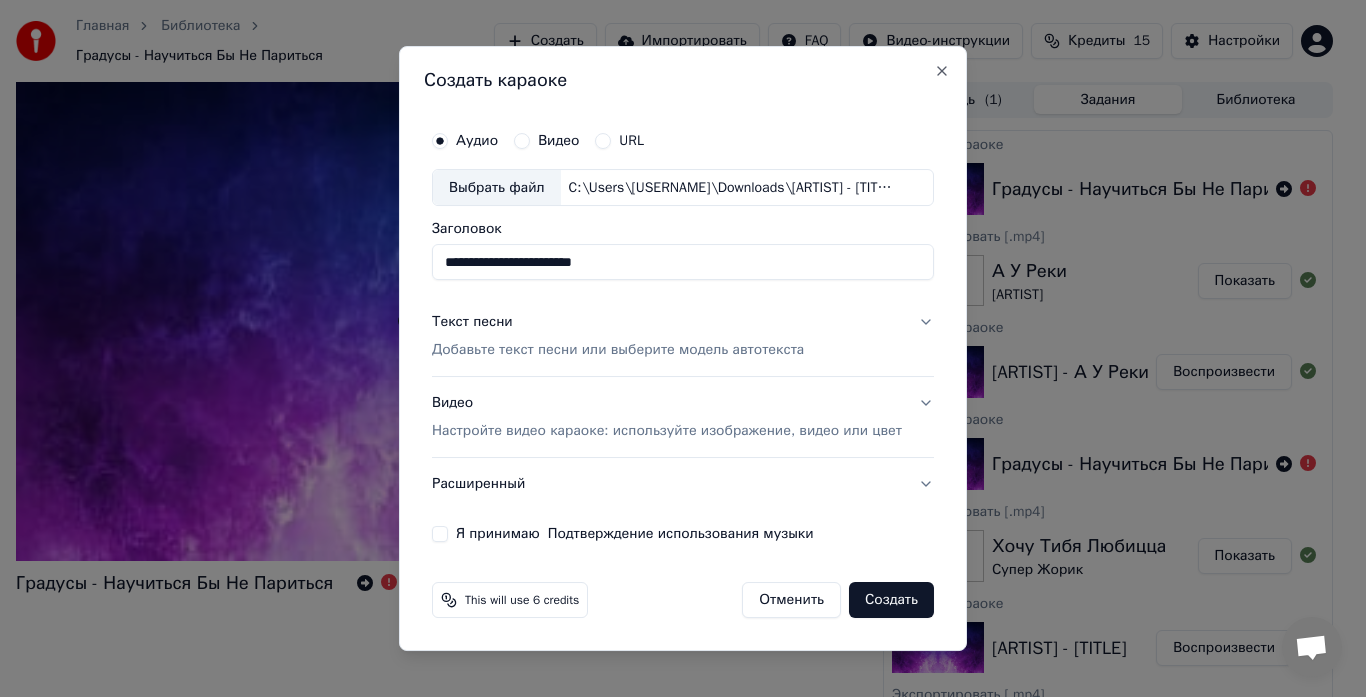 click on "Текст песни Добавьте текст песни или выберите модель автотекста" at bounding box center [618, 337] 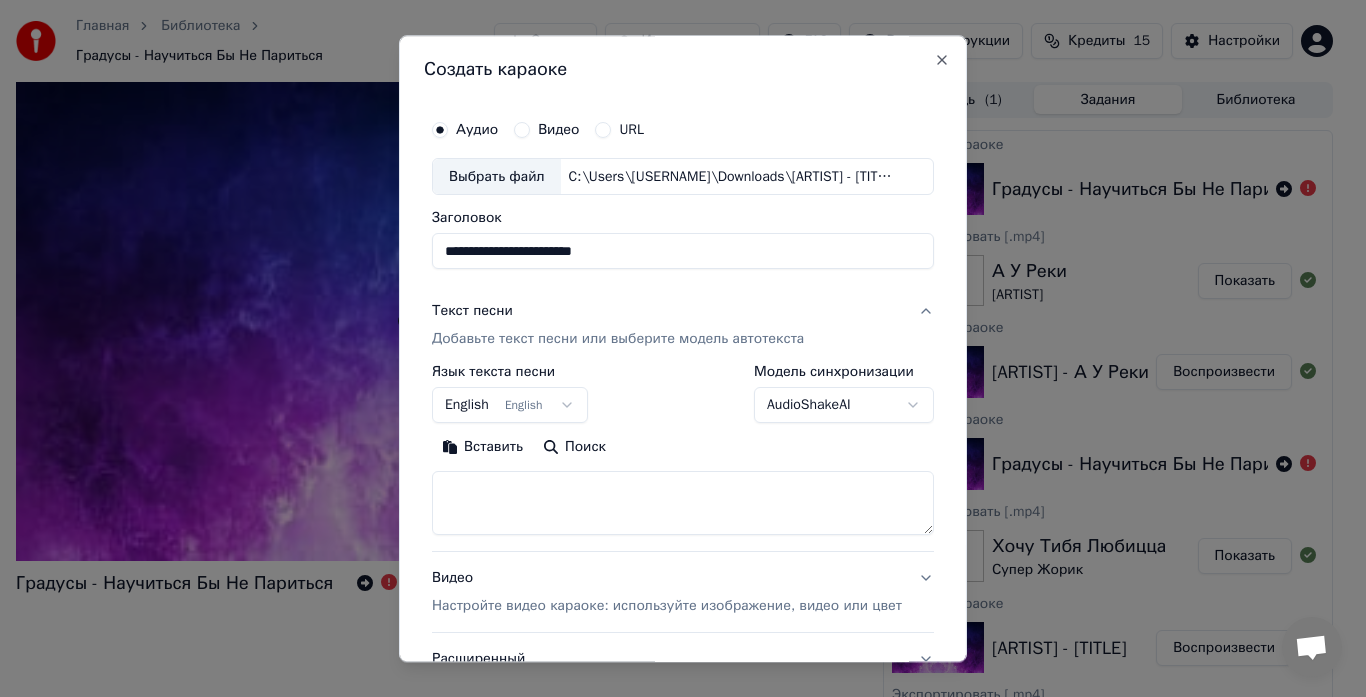 click on "Текст песни Добавьте текст песни или выберите модель автотекста" at bounding box center (618, 326) 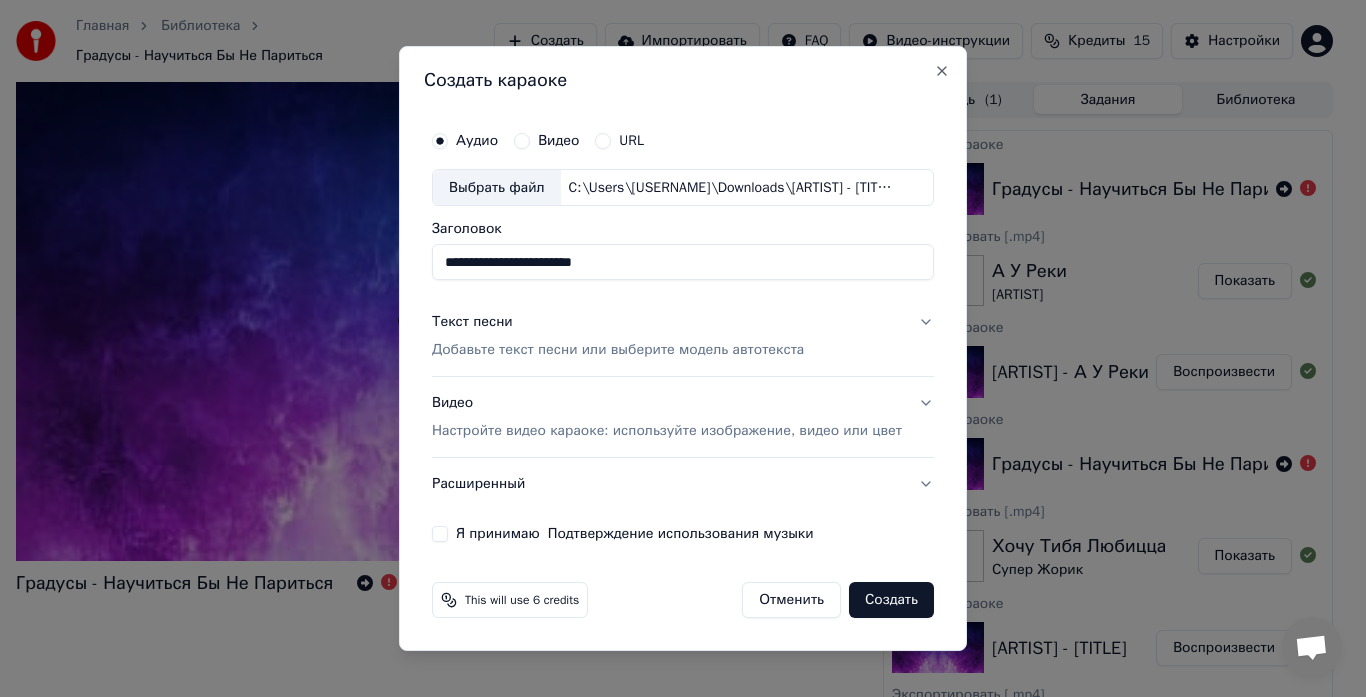 click on "Добавьте текст песни или выберите модель автотекста" at bounding box center [618, 351] 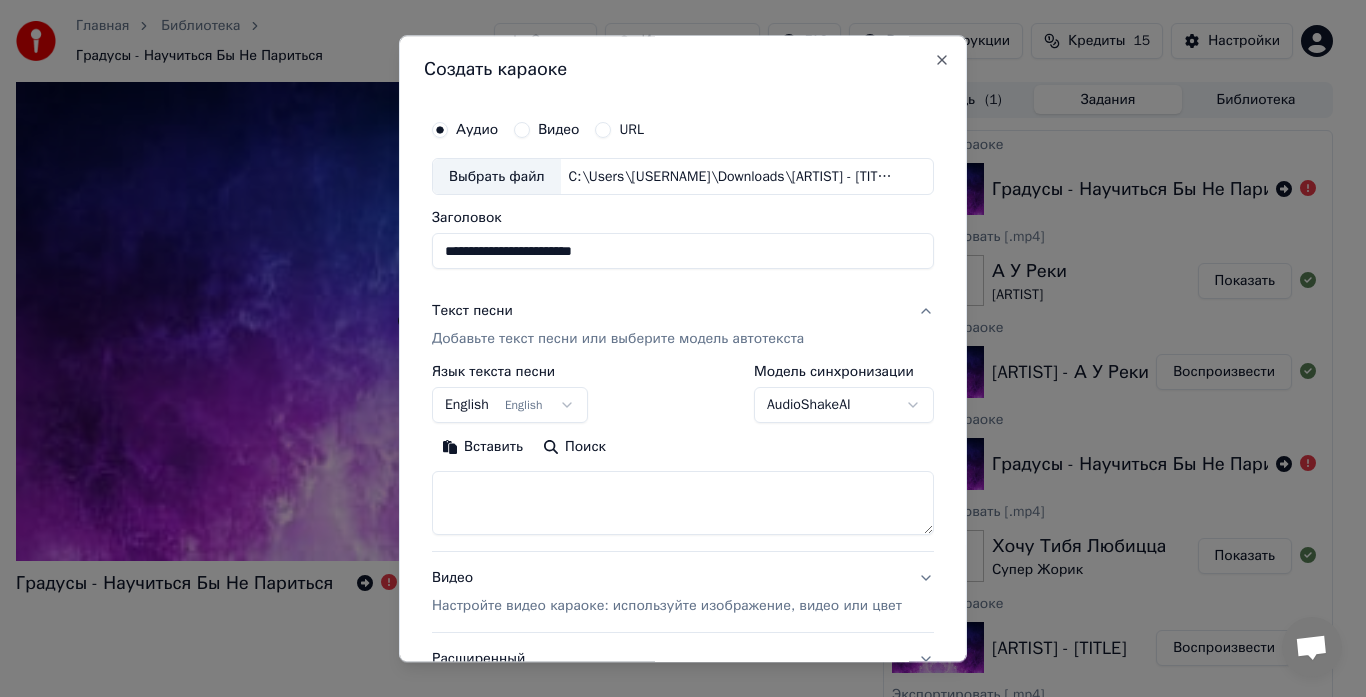 click at bounding box center [683, 504] 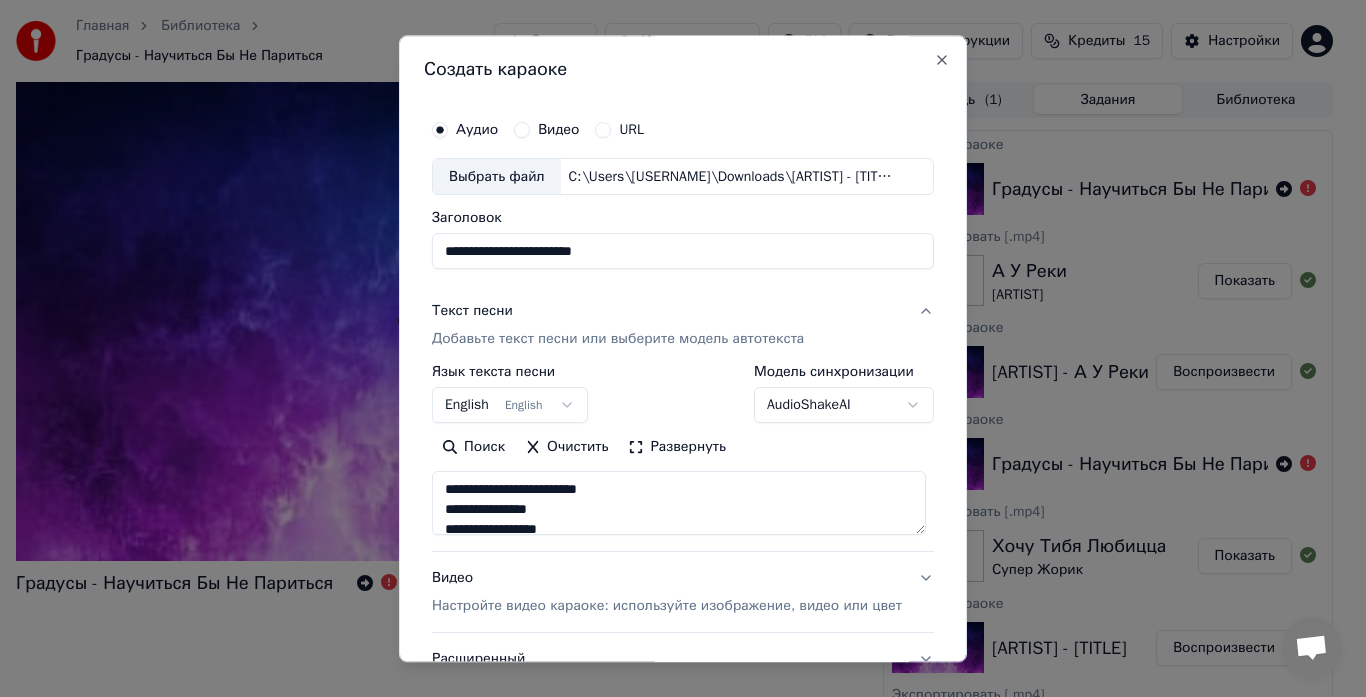 click on "English English" at bounding box center [510, 406] 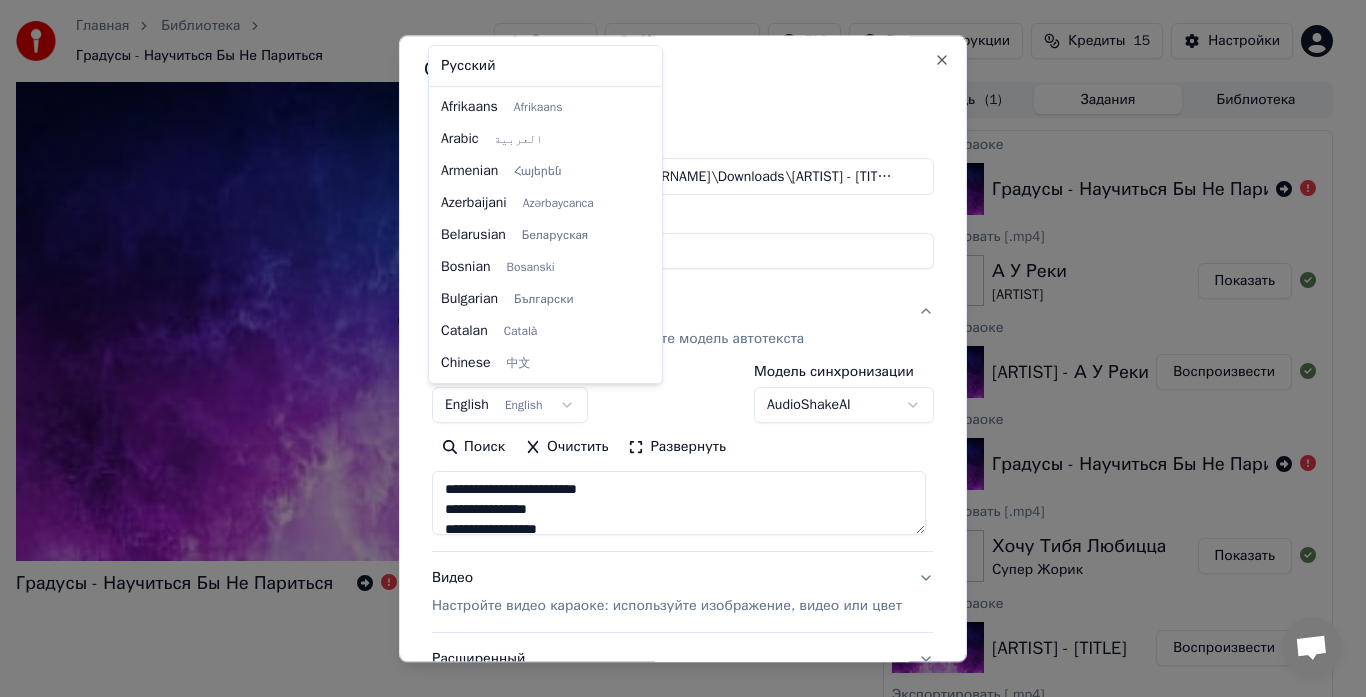 type on "**********" 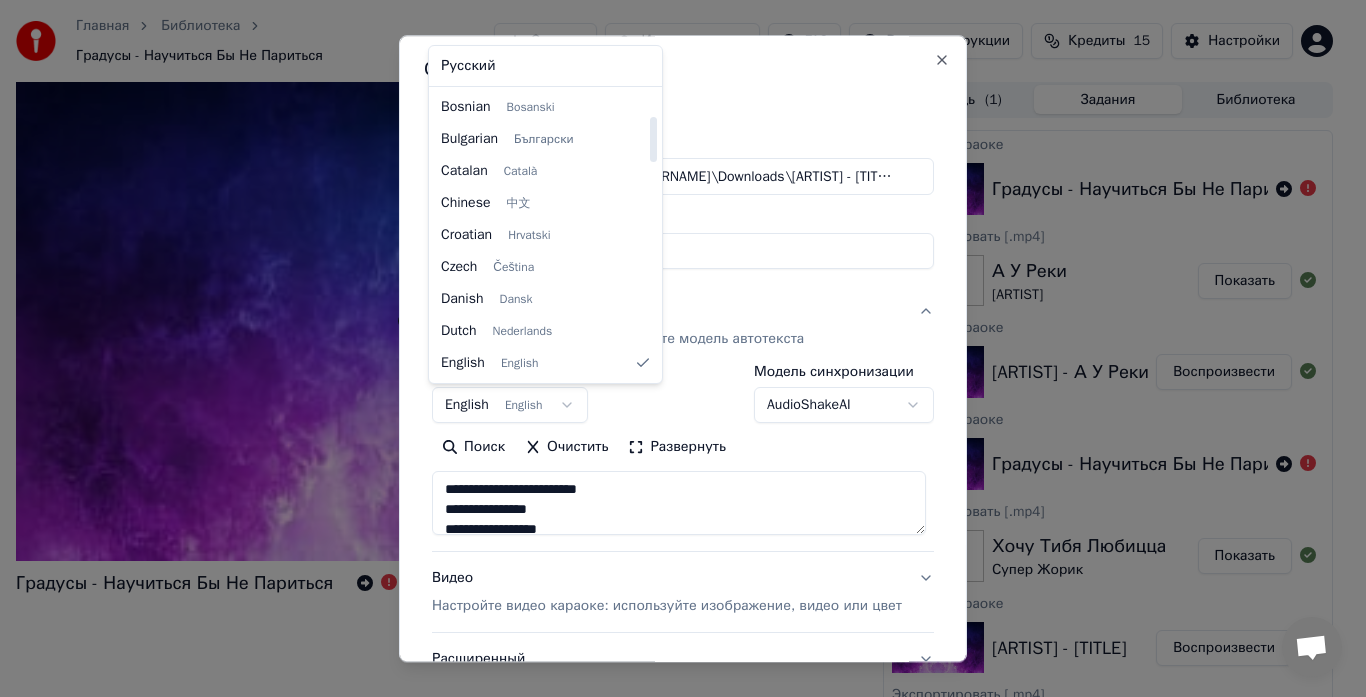 select on "**" 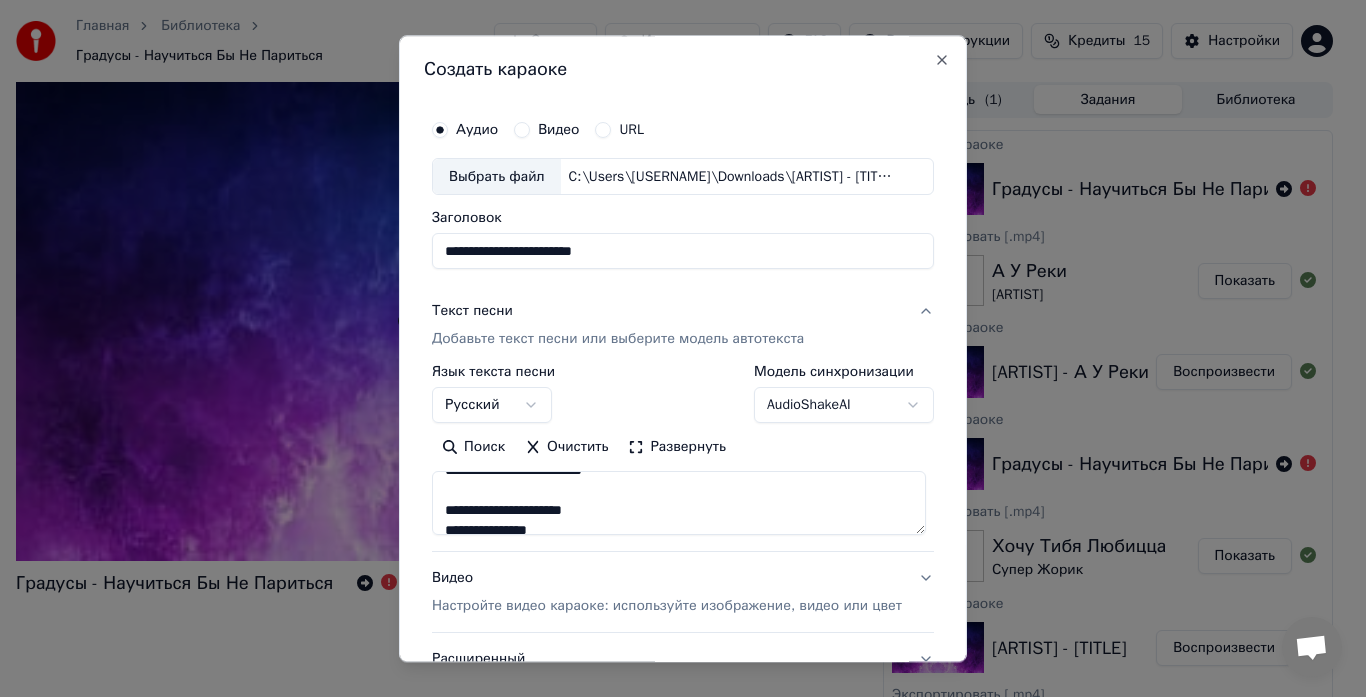 scroll, scrollTop: 500, scrollLeft: 0, axis: vertical 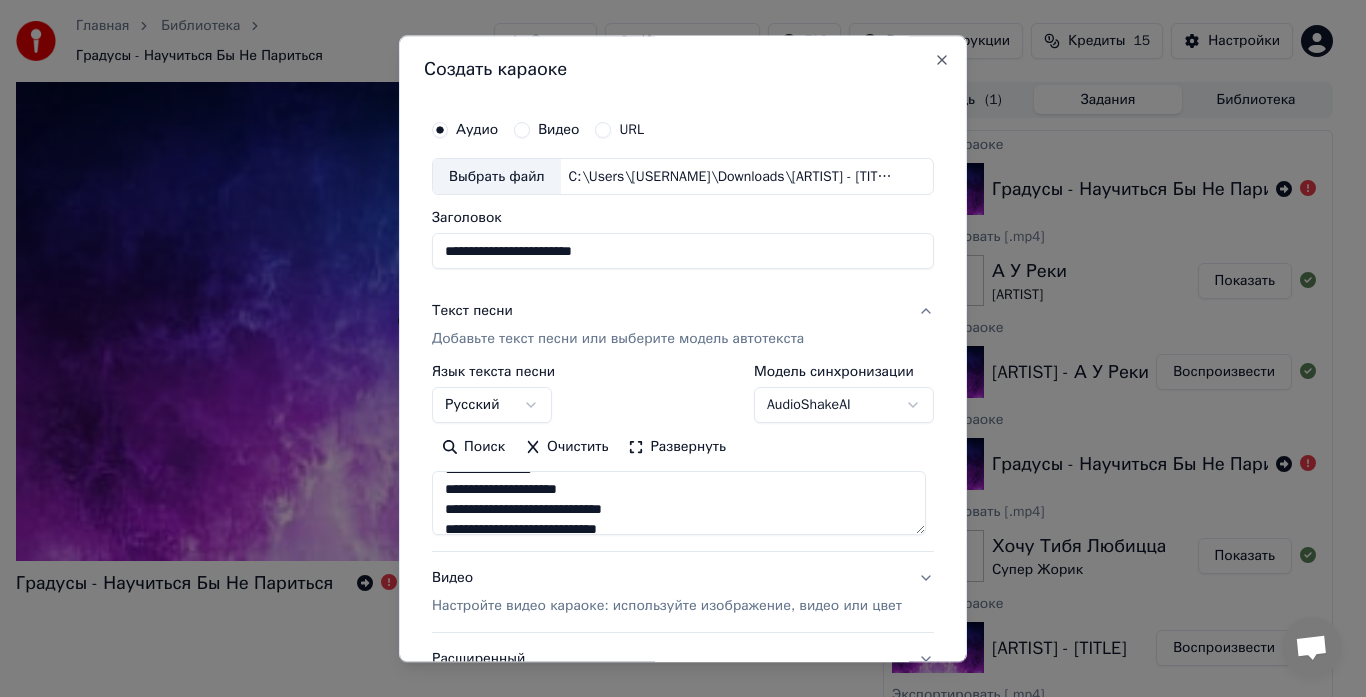click on "Настройте видео караоке: используйте изображение, видео или цвет" at bounding box center [667, 607] 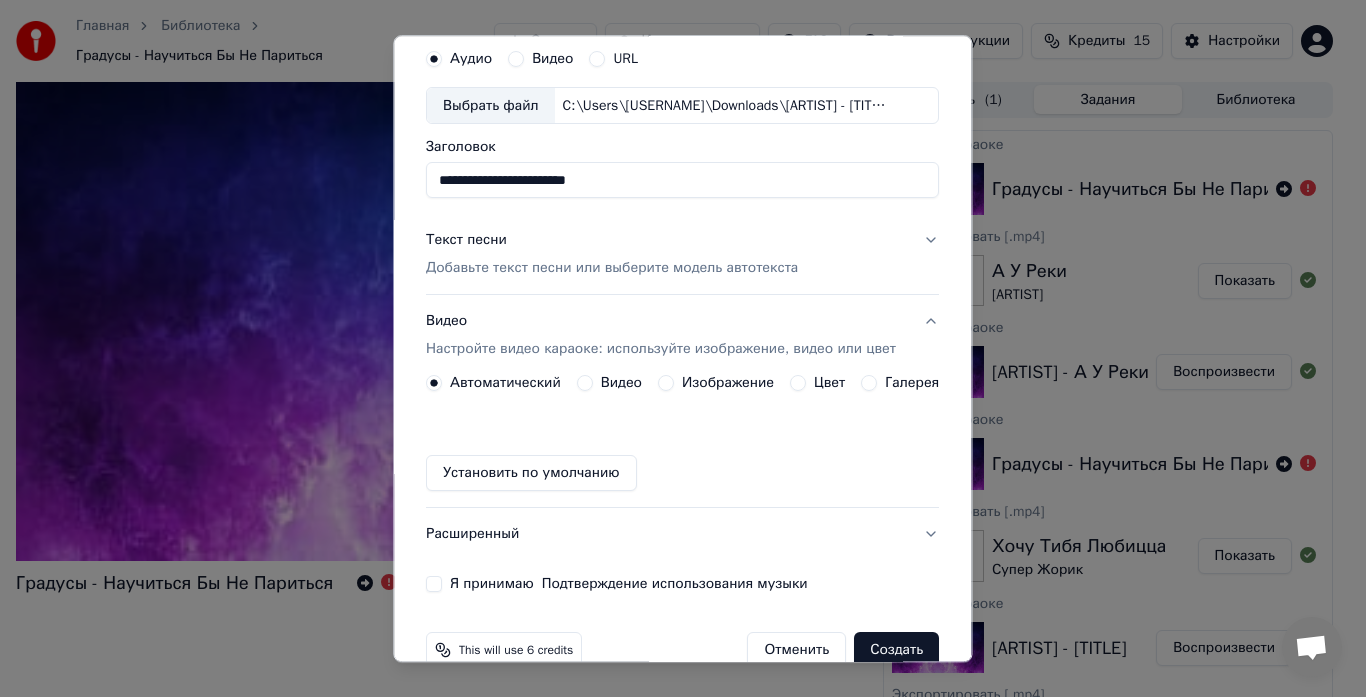 scroll, scrollTop: 110, scrollLeft: 0, axis: vertical 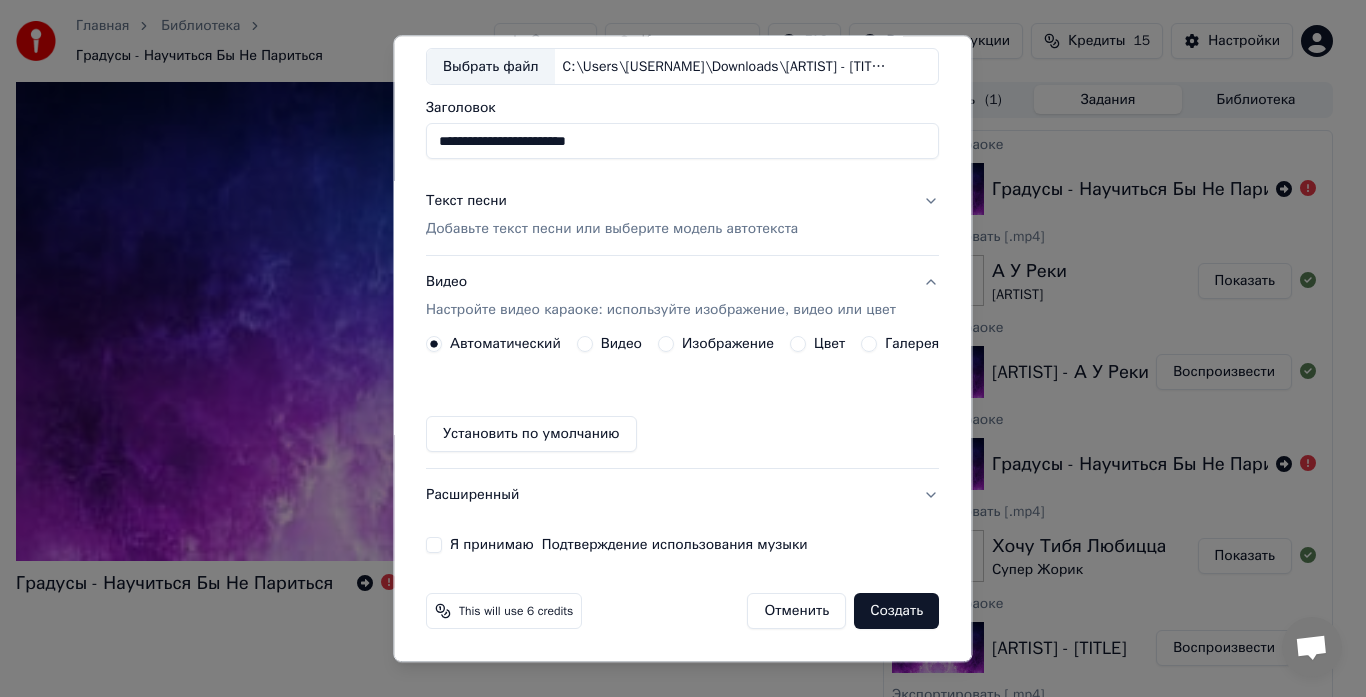 click on "Цвет" at bounding box center [818, 345] 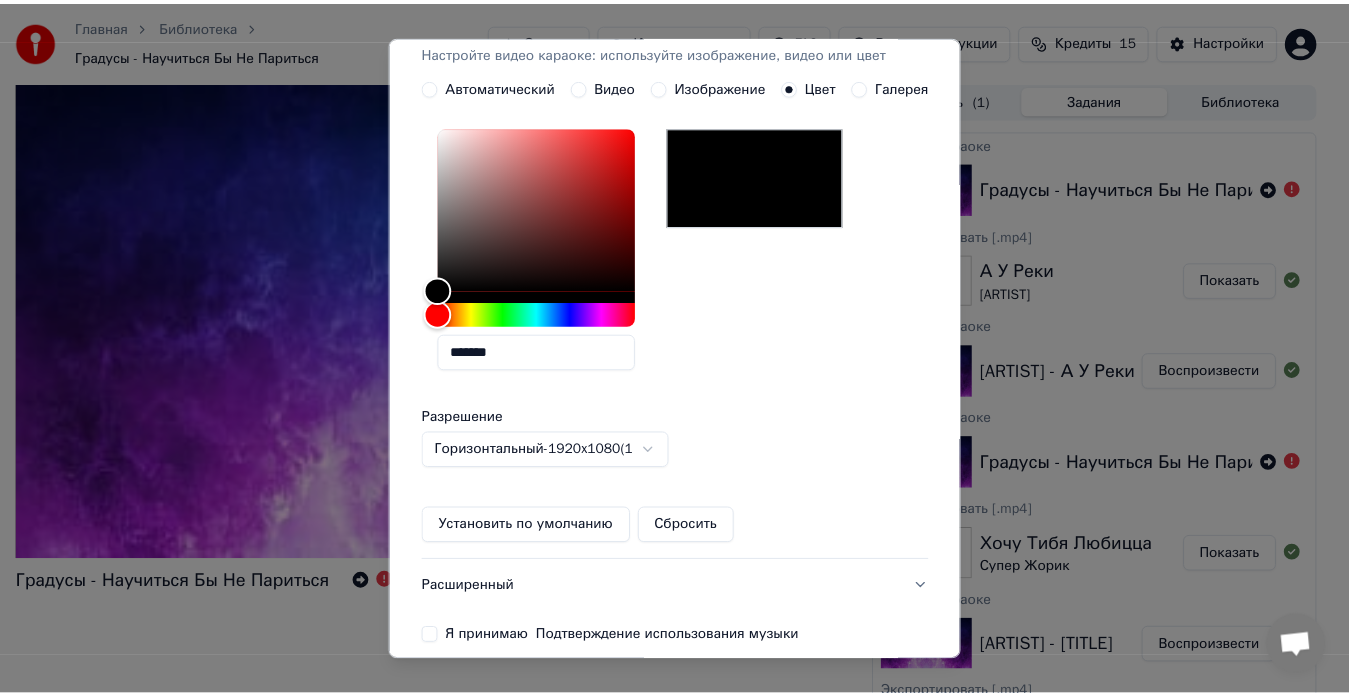 scroll, scrollTop: 460, scrollLeft: 0, axis: vertical 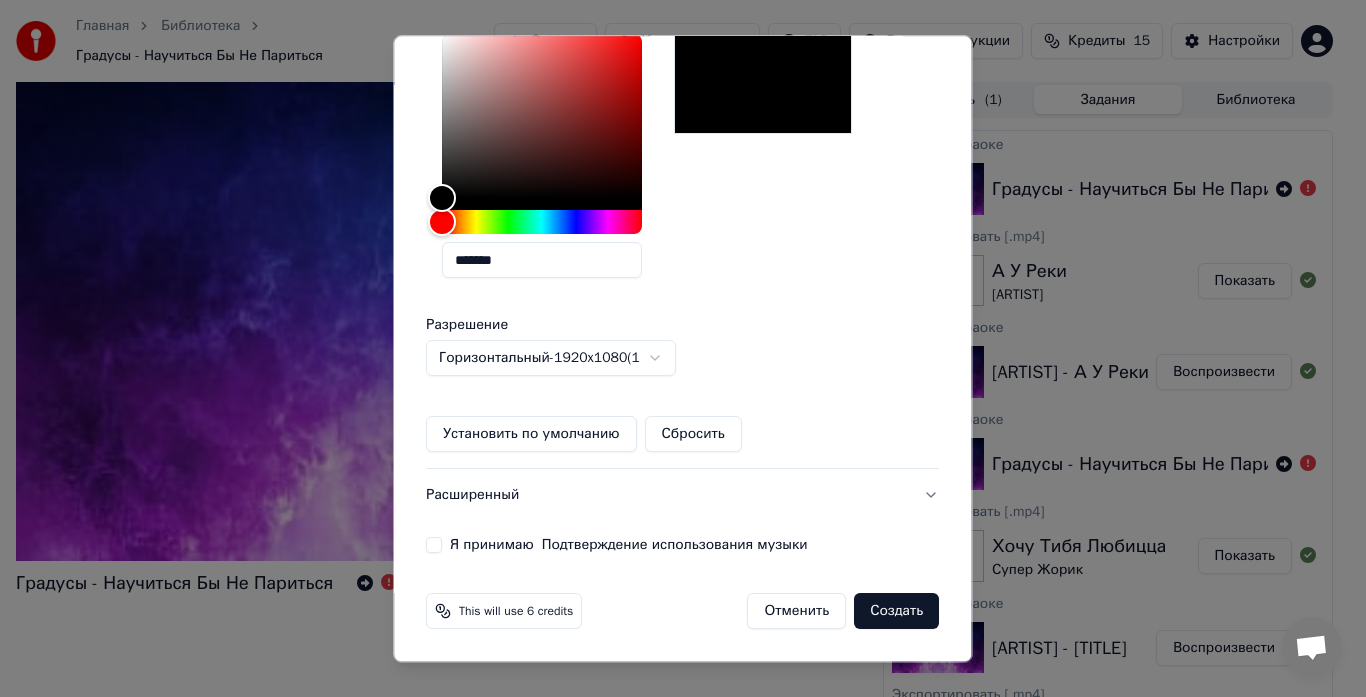 click on "Я принимаю   Подтверждение использования музыки" at bounding box center (682, 546) 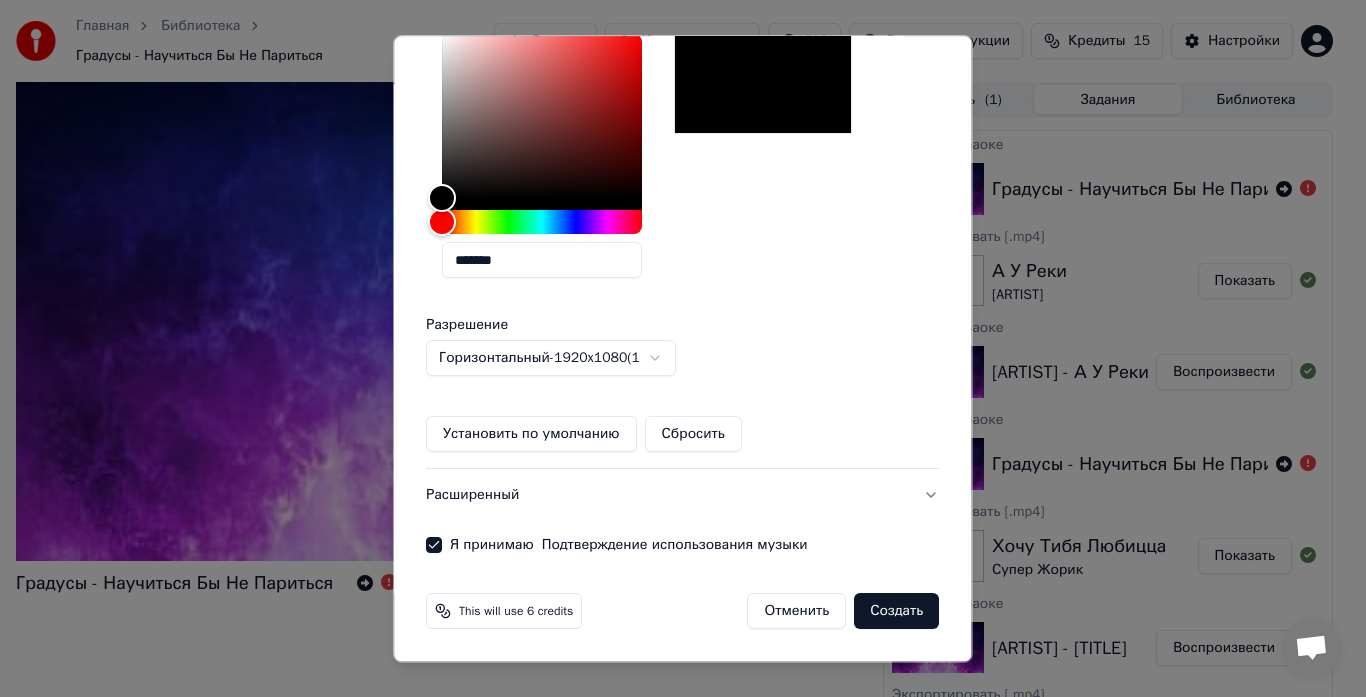 click on "Создать" at bounding box center (897, 612) 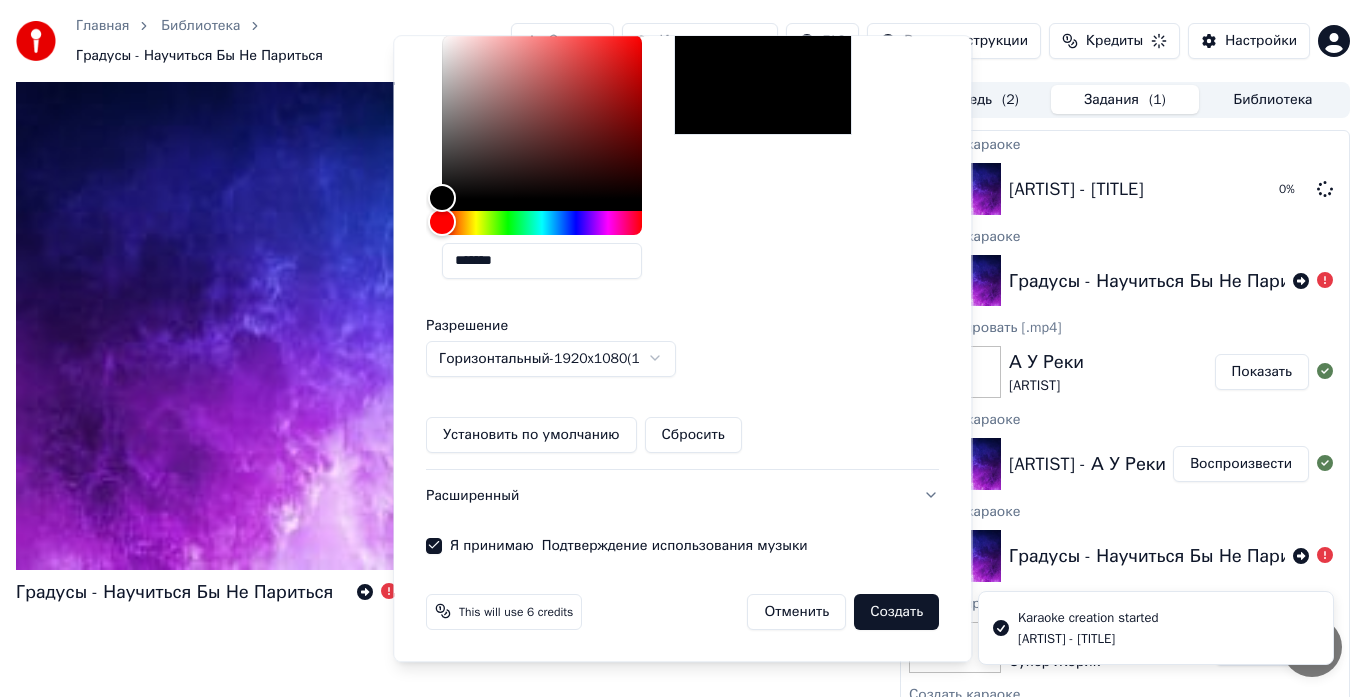 type 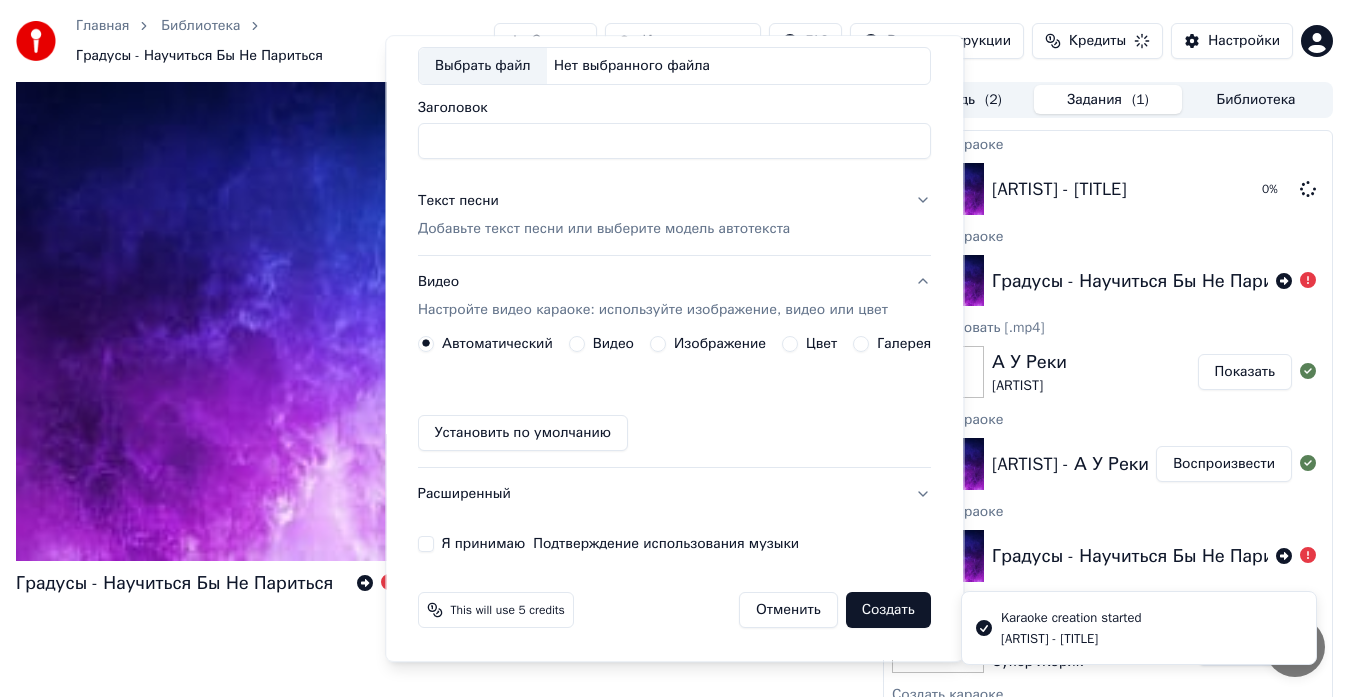 scroll, scrollTop: 111, scrollLeft: 0, axis: vertical 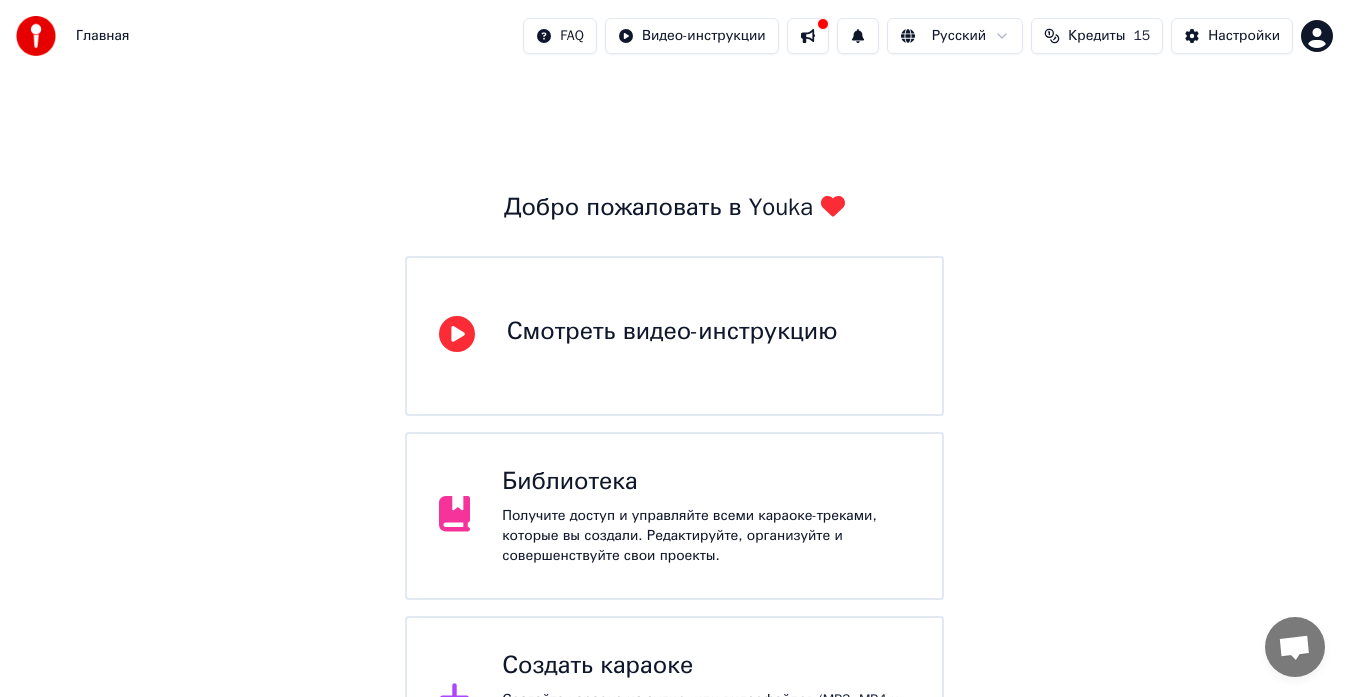 click on "Добро пожаловать в Youka Смотреть видео-инструкцию Библиотека Получите доступ и управляйте всеми караоке-треками, которые вы создали. Редактируйте, организуйте и совершенствуйте свои проекты. Создать караоке Создайте караоке из аудио- или видеофайлов (MP3, MP4 и других), или вставьте URL, чтобы мгновенно создать караоке-видео с синхронизированными текстами." at bounding box center [674, 428] 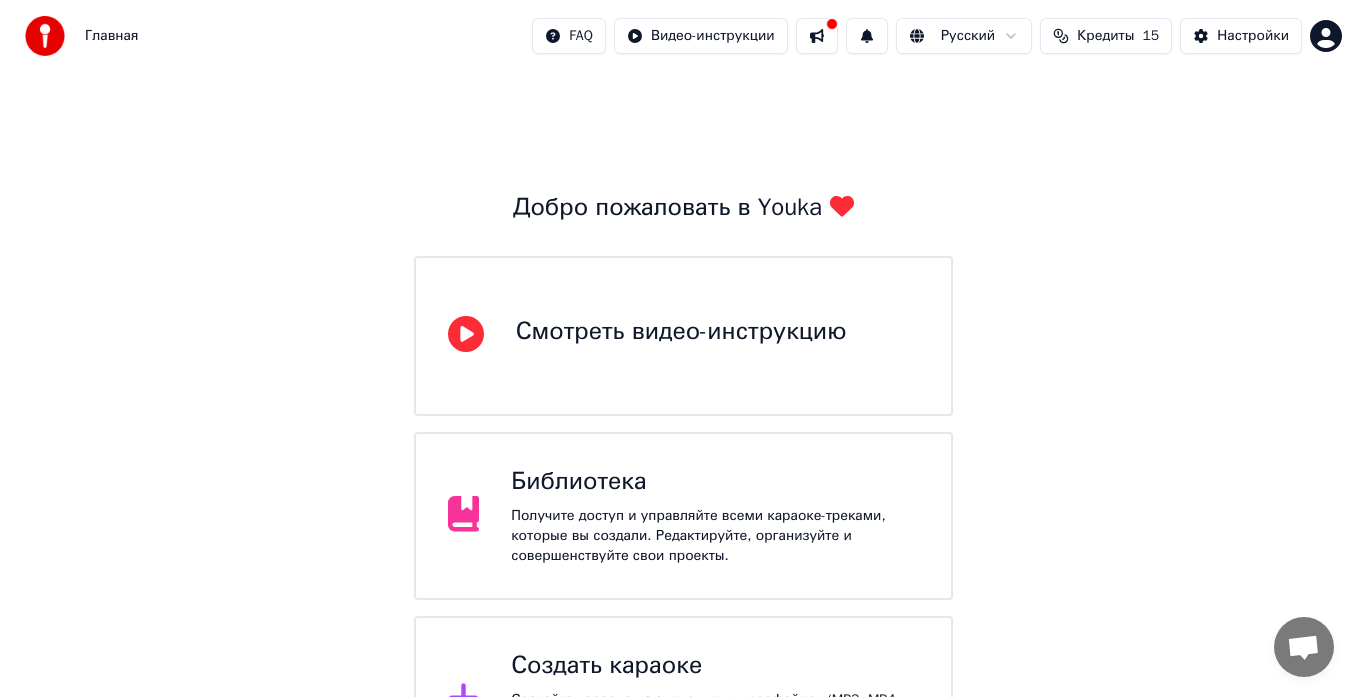 scroll, scrollTop: 87, scrollLeft: 0, axis: vertical 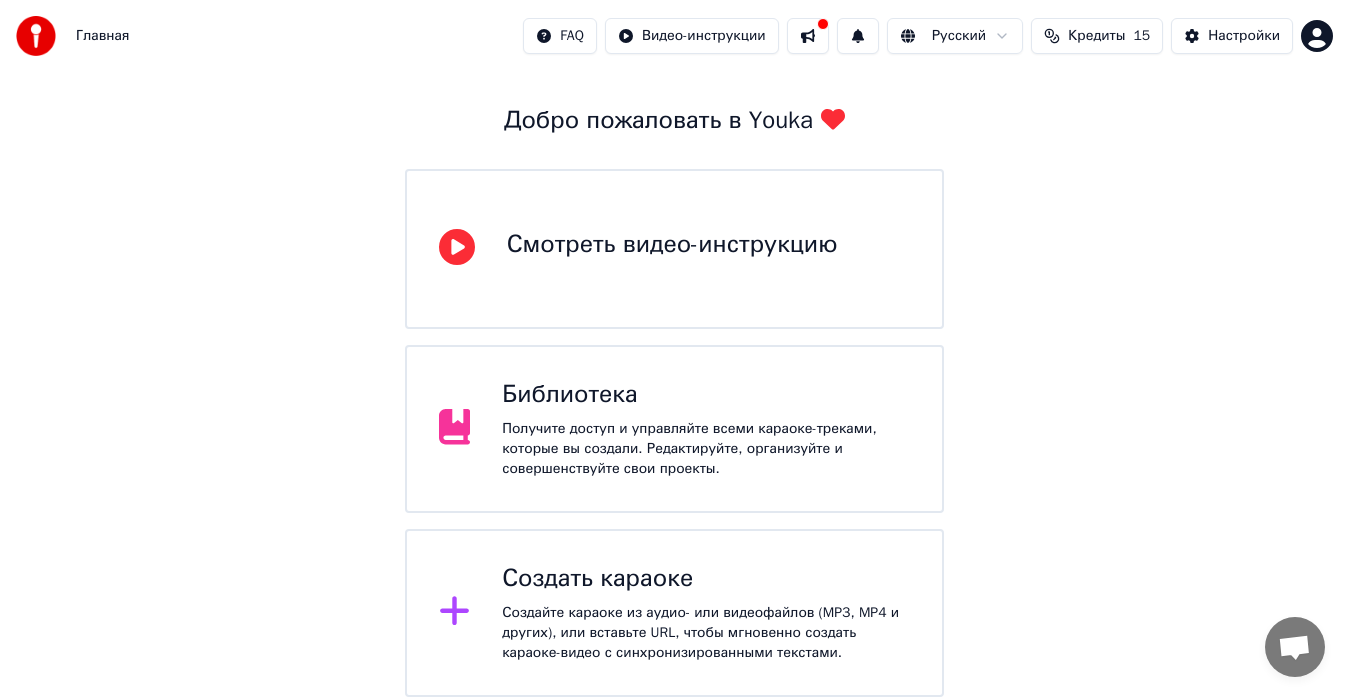 click on "Создать караоке Создайте караоке из аудио- или видеофайлов (MP3, MP4 и других), или вставьте URL, чтобы мгновенно создать караоке-видео с синхронизированными текстами." at bounding box center [675, 613] 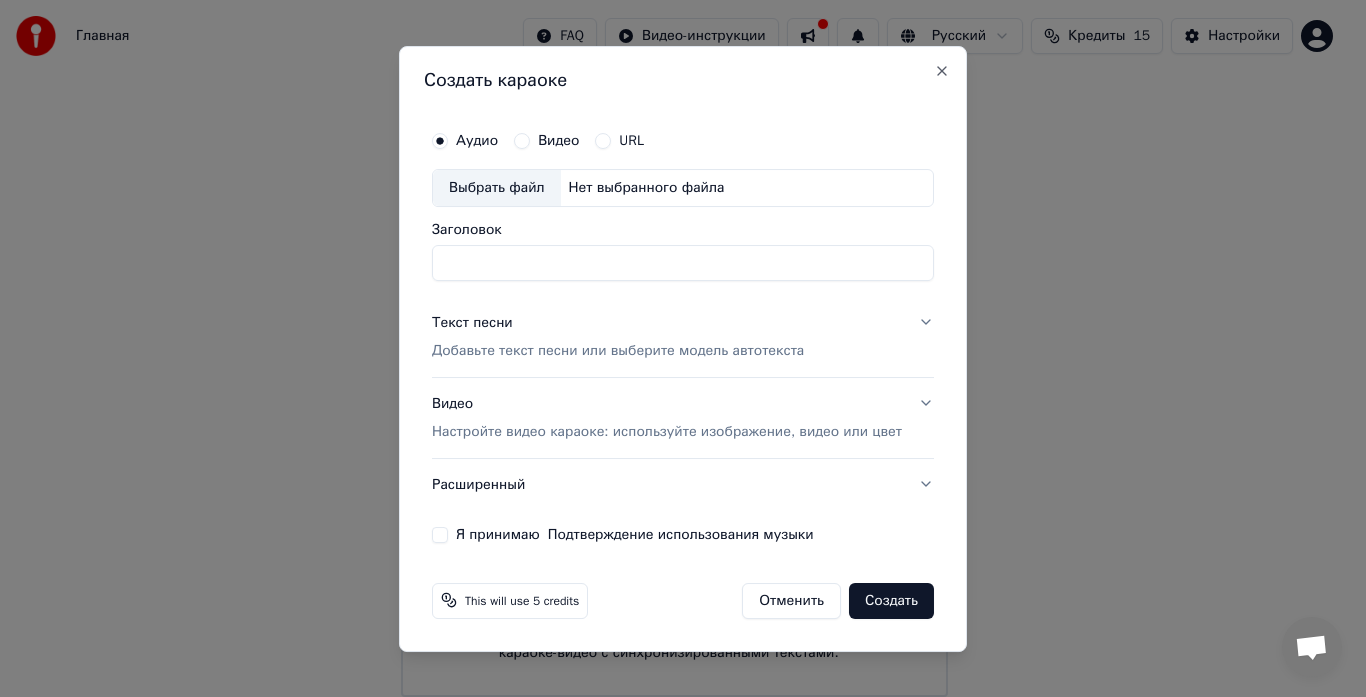 click on "Выбрать файл" at bounding box center [497, 188] 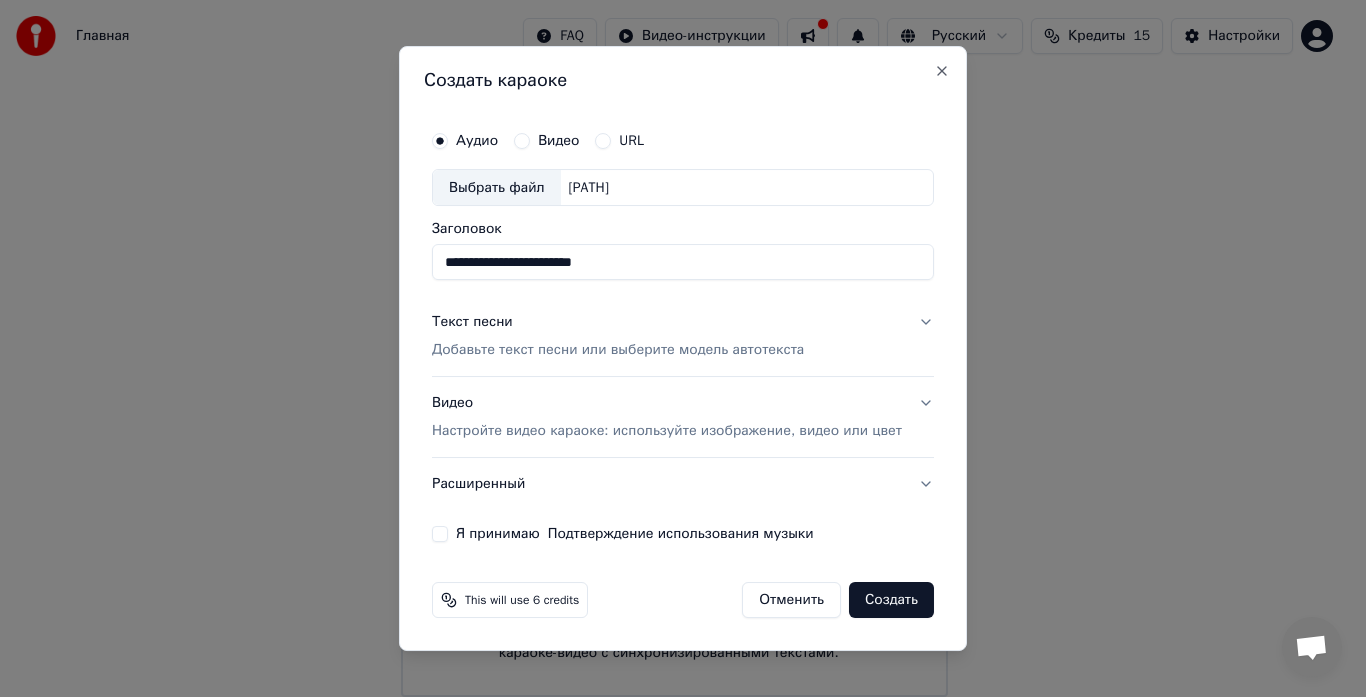 type on "**********" 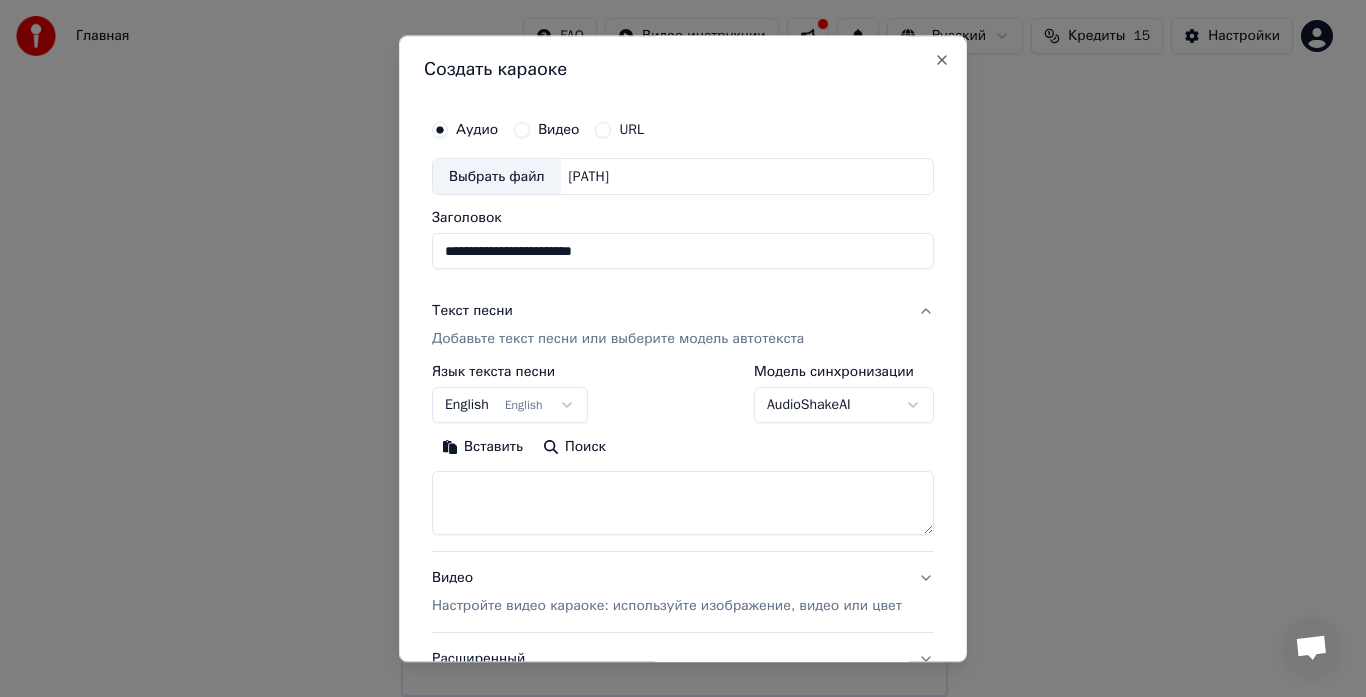 click on "Вставить" at bounding box center (482, 448) 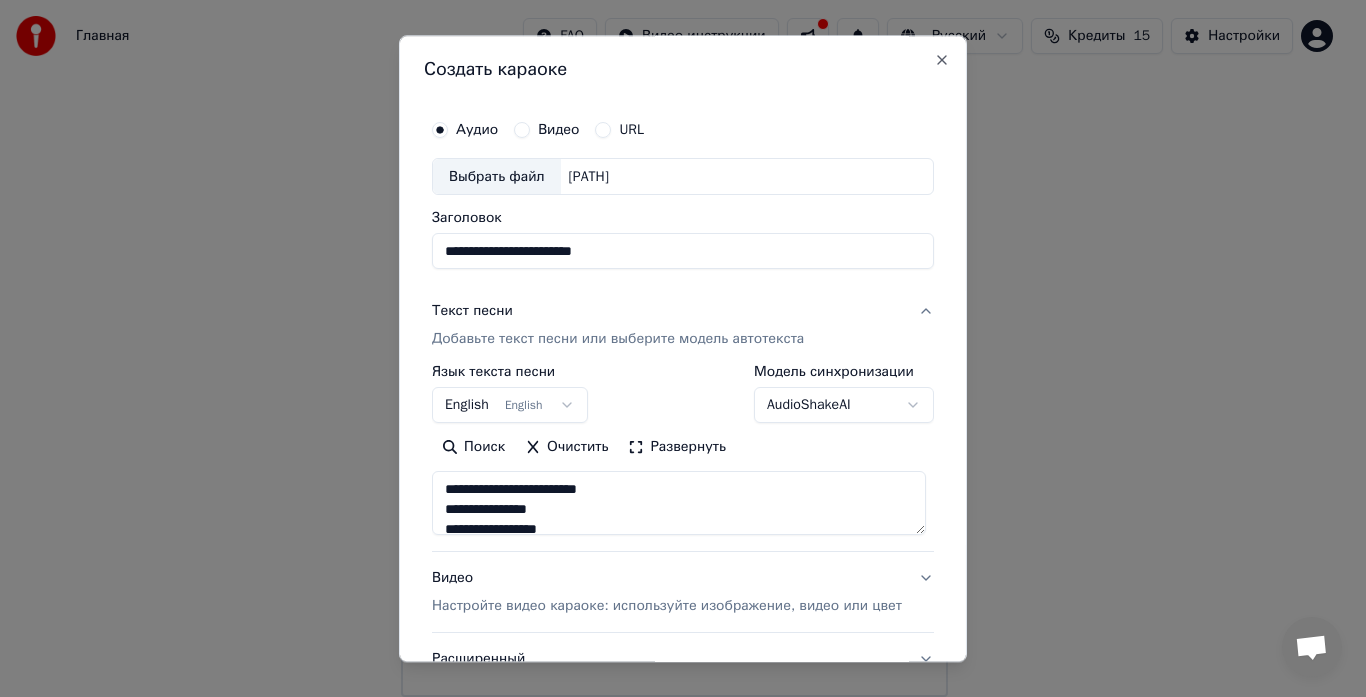 type on "**********" 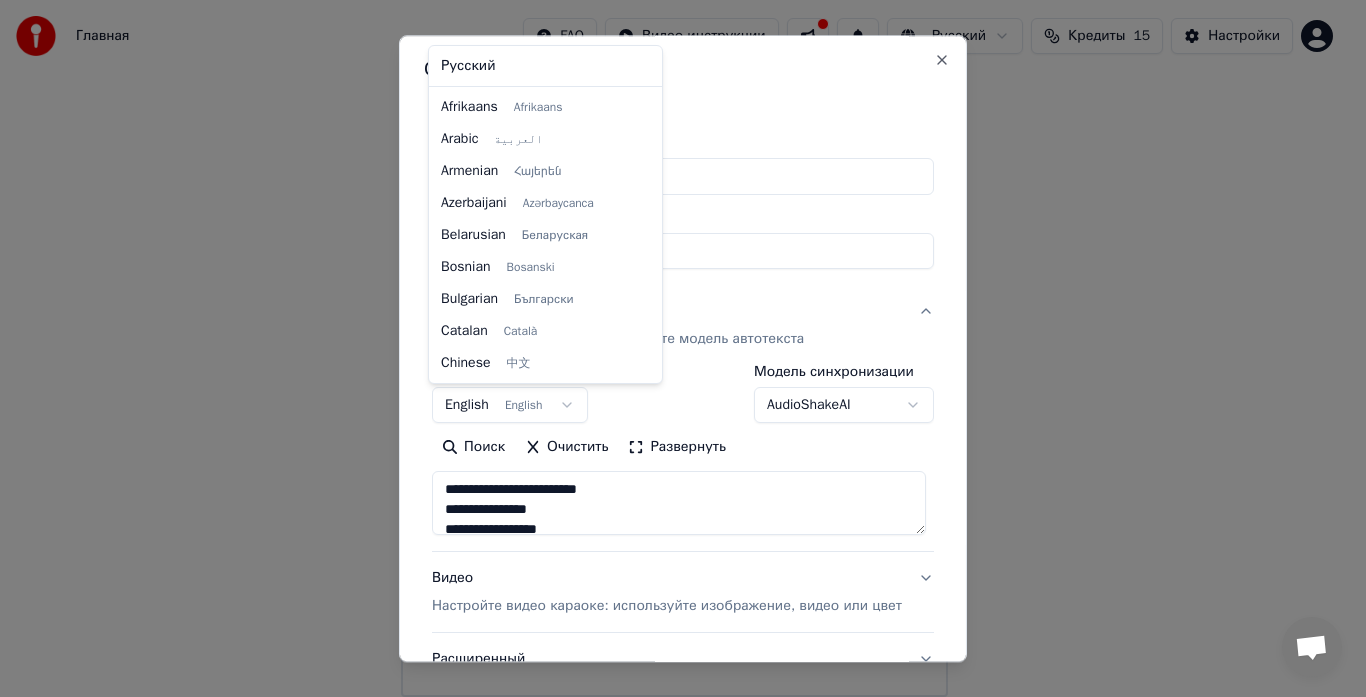 scroll, scrollTop: 160, scrollLeft: 0, axis: vertical 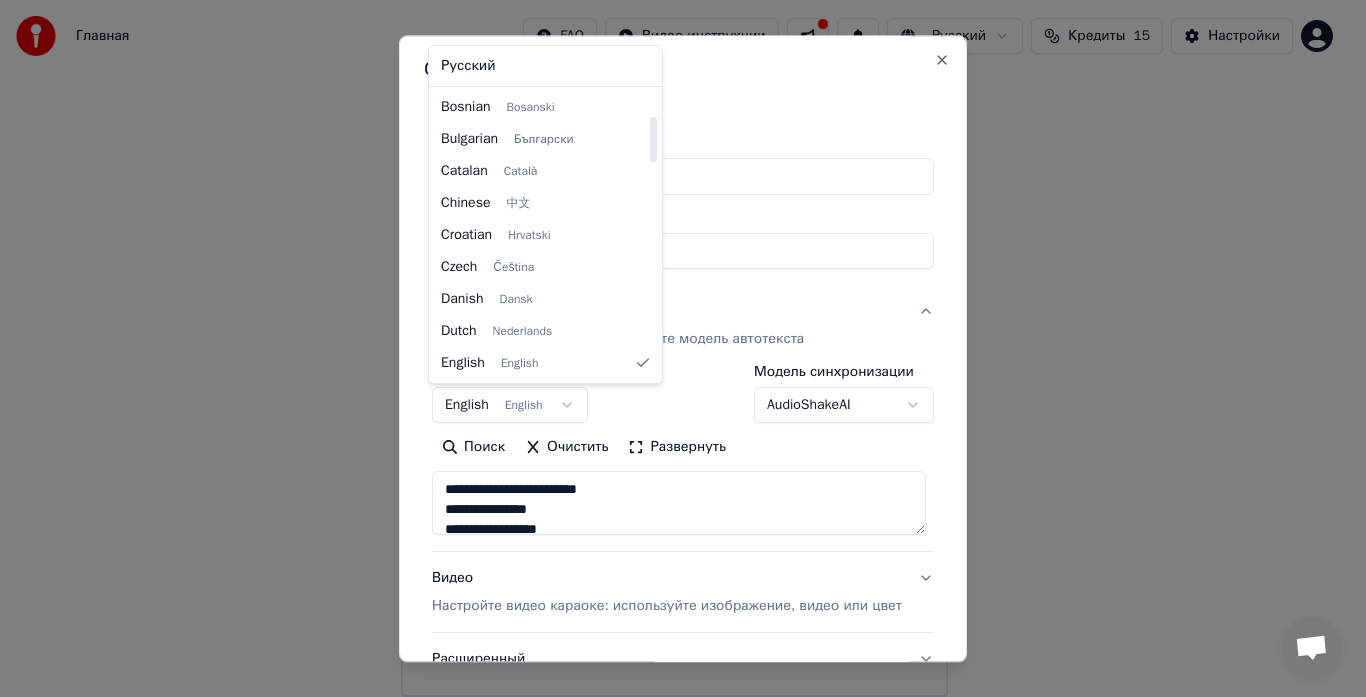 select on "**" 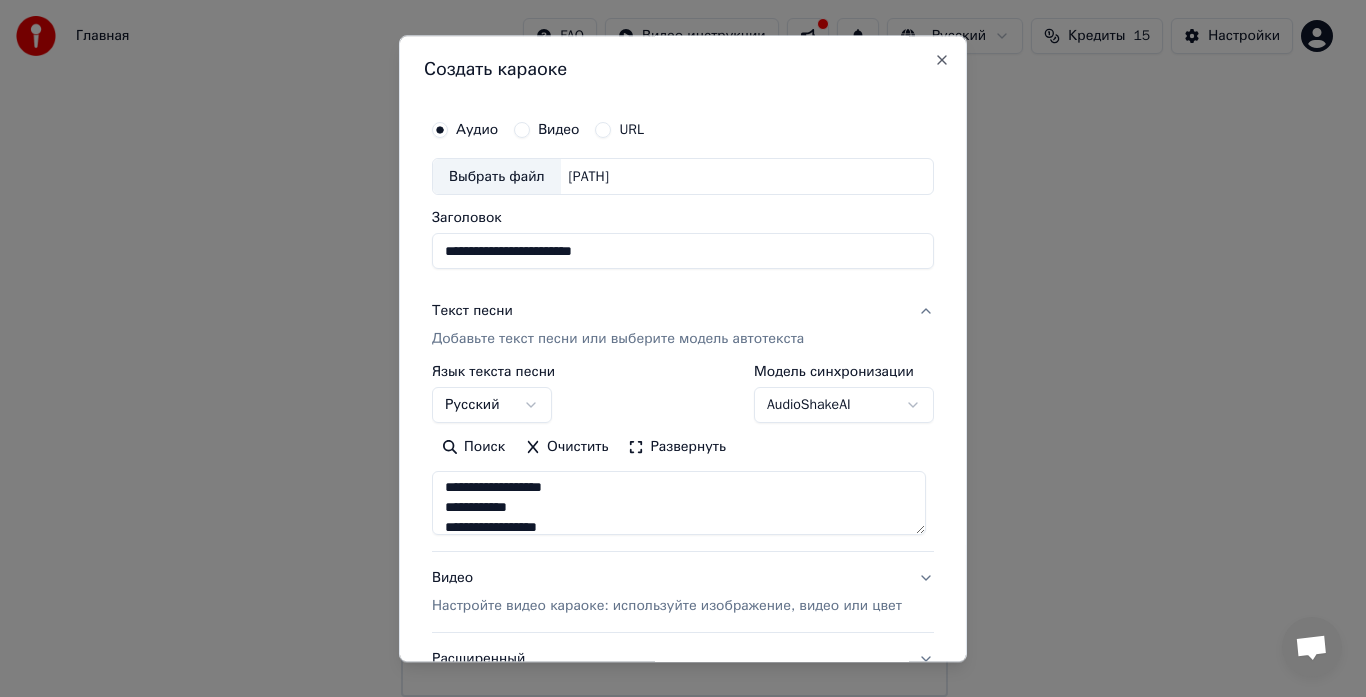 scroll, scrollTop: 1173, scrollLeft: 0, axis: vertical 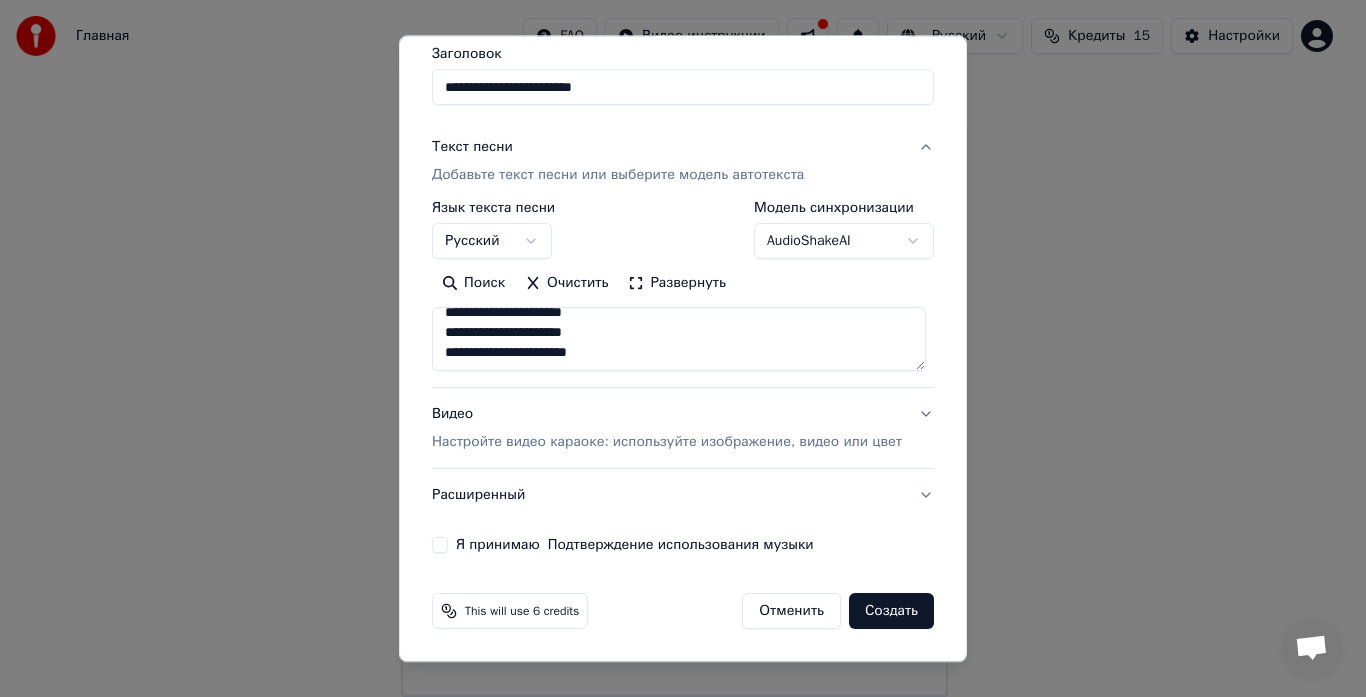 click on "Настройте видео караоке: используйте изображение, видео или цвет" at bounding box center (667, 443) 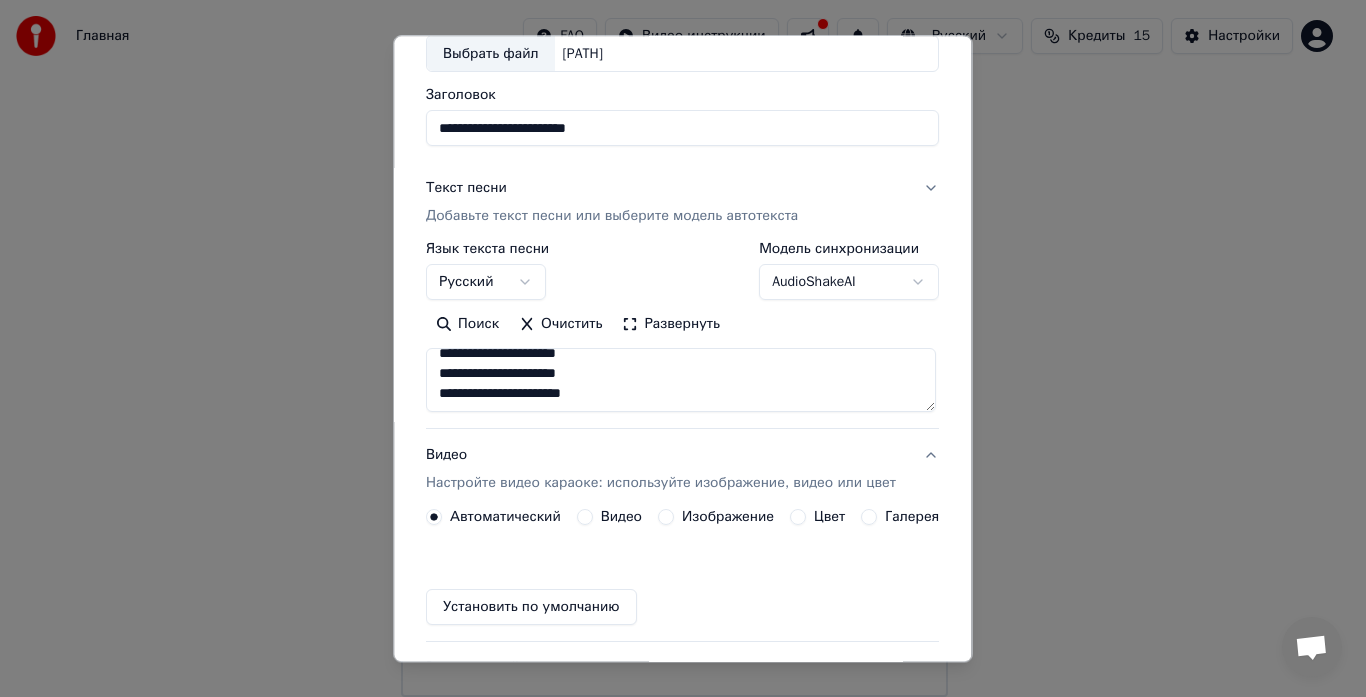 scroll, scrollTop: 111, scrollLeft: 0, axis: vertical 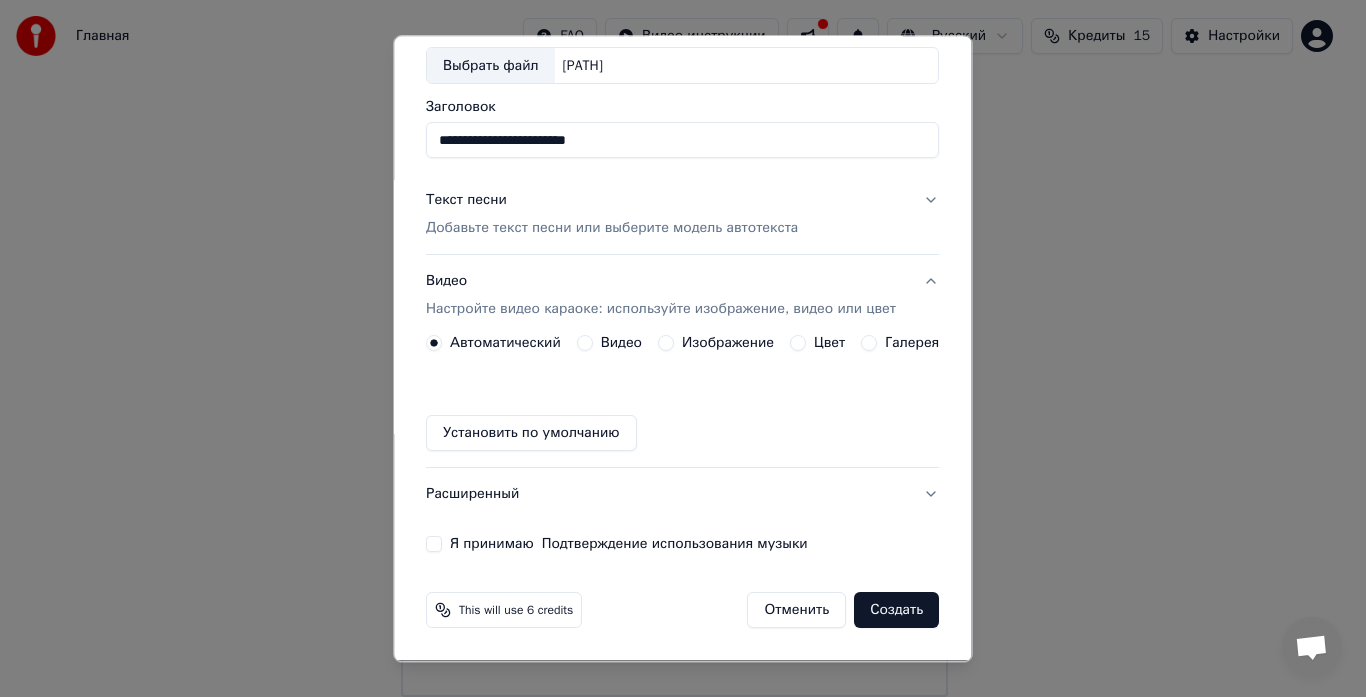 click on "Цвет" at bounding box center (799, 344) 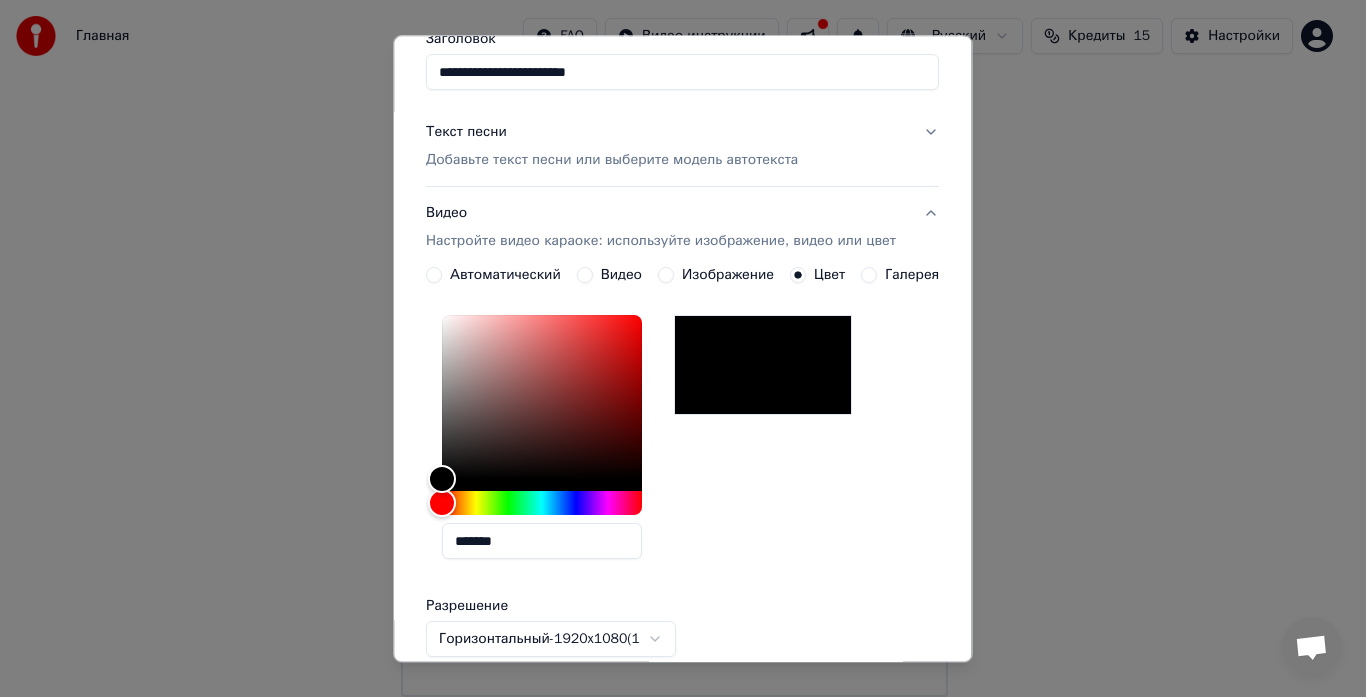 scroll, scrollTop: 460, scrollLeft: 0, axis: vertical 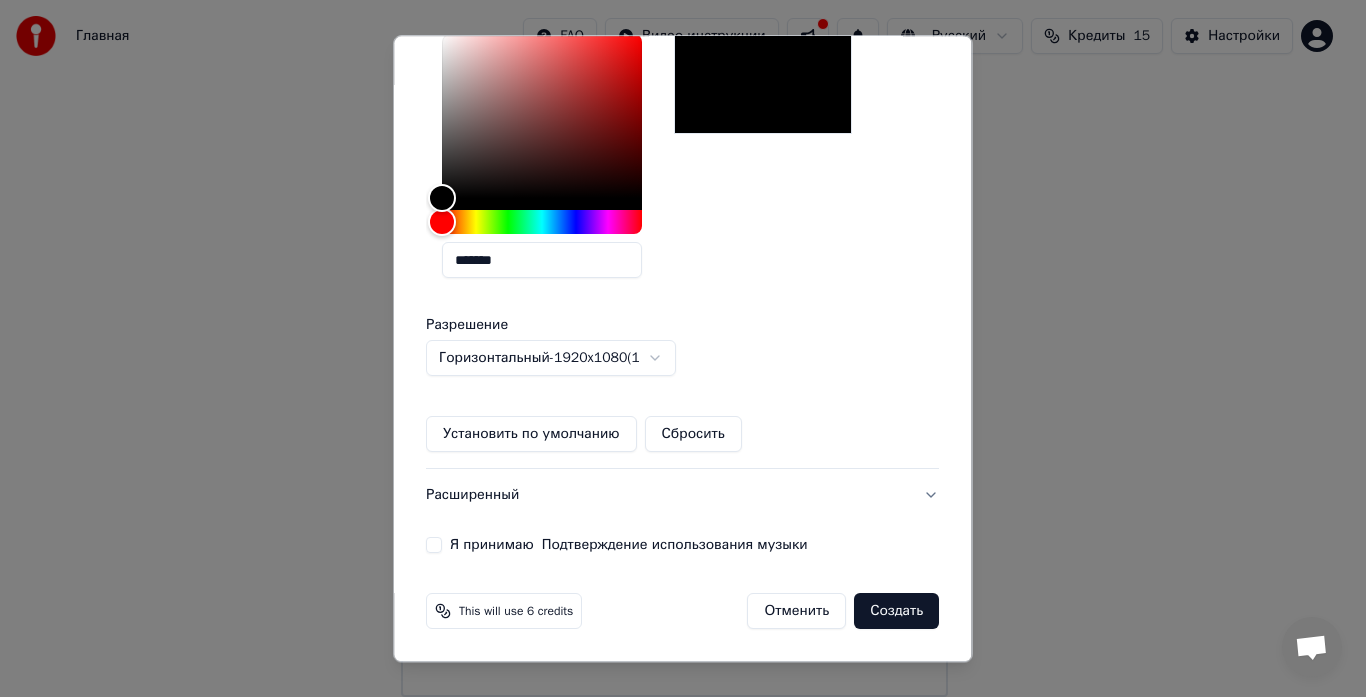 click on "Я принимаю   Подтверждение использования музыки" at bounding box center [434, 546] 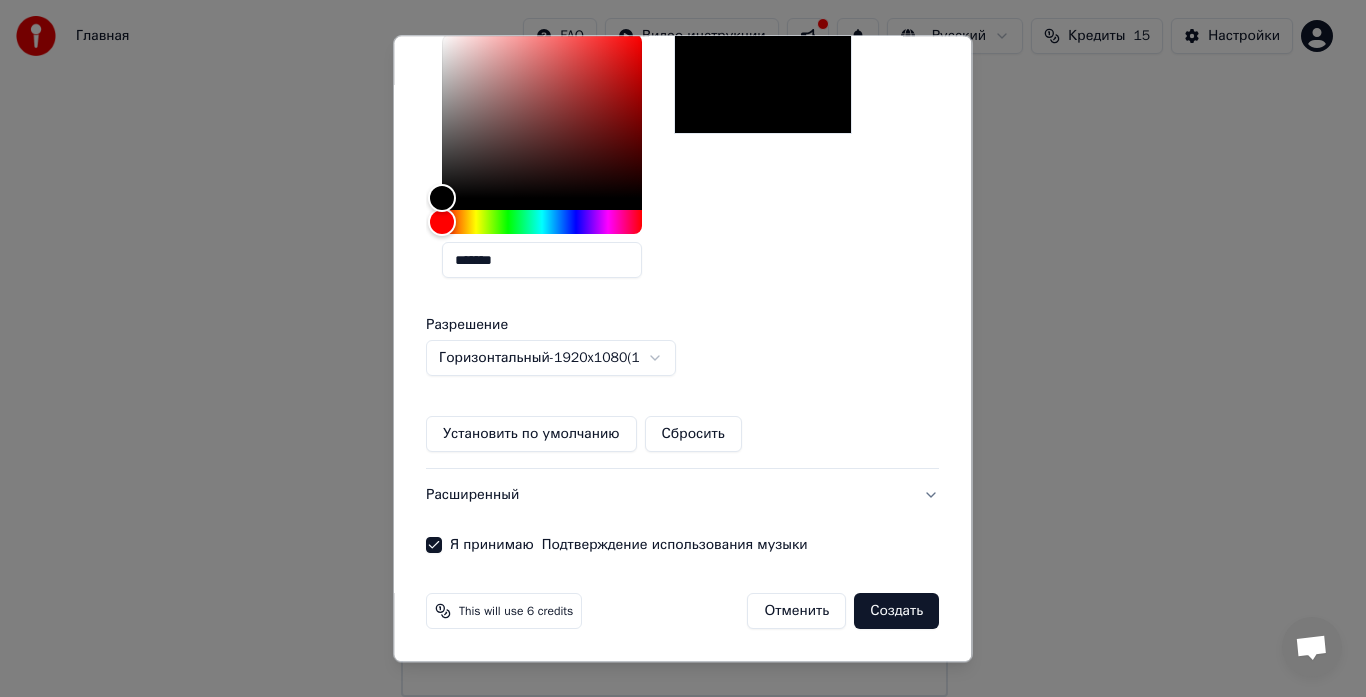click on "Создать" at bounding box center (897, 612) 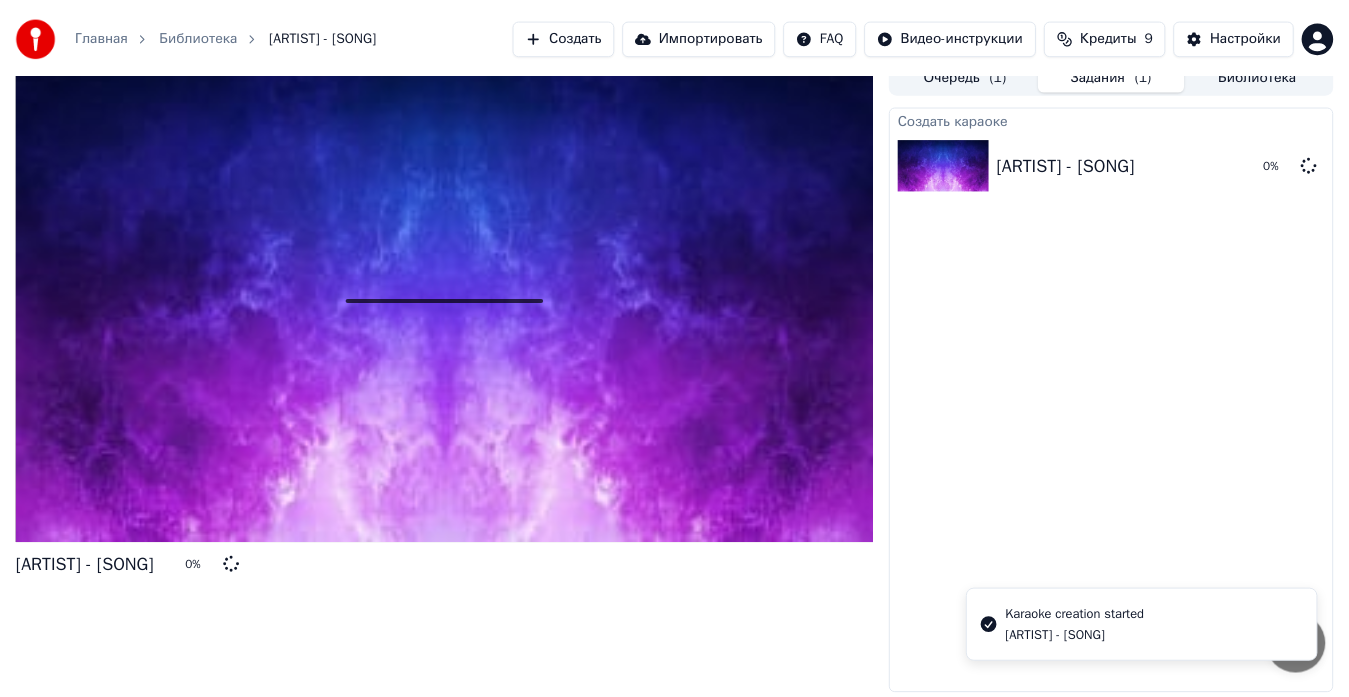 scroll, scrollTop: 15, scrollLeft: 0, axis: vertical 